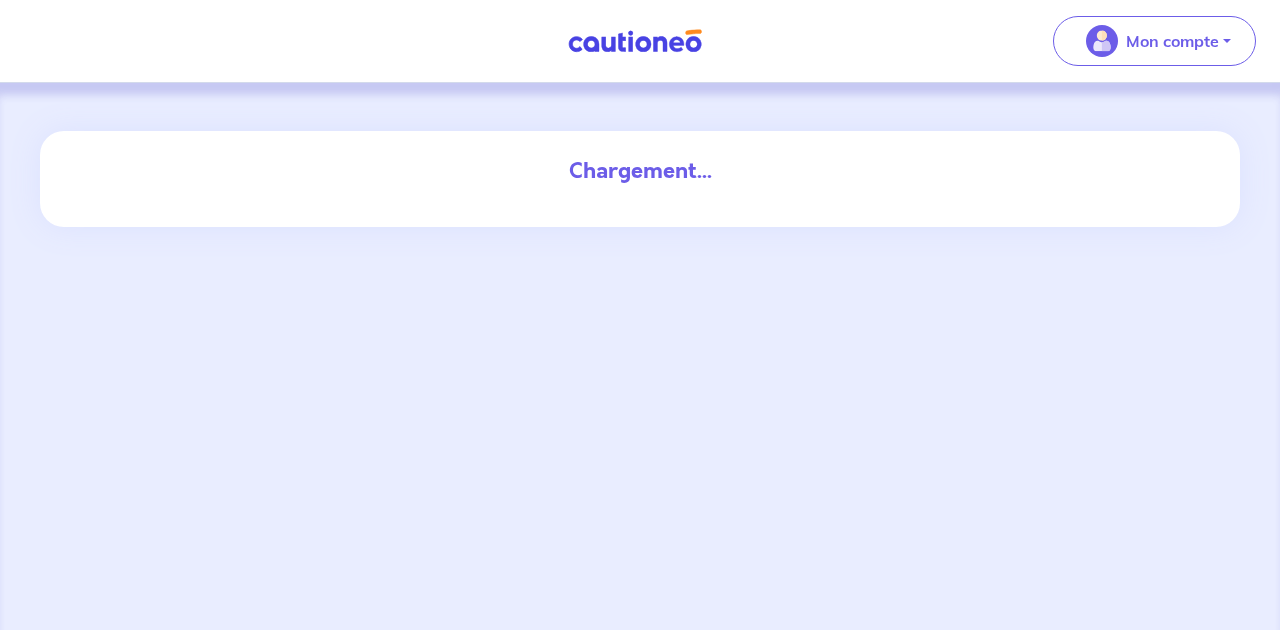 scroll, scrollTop: 0, scrollLeft: 0, axis: both 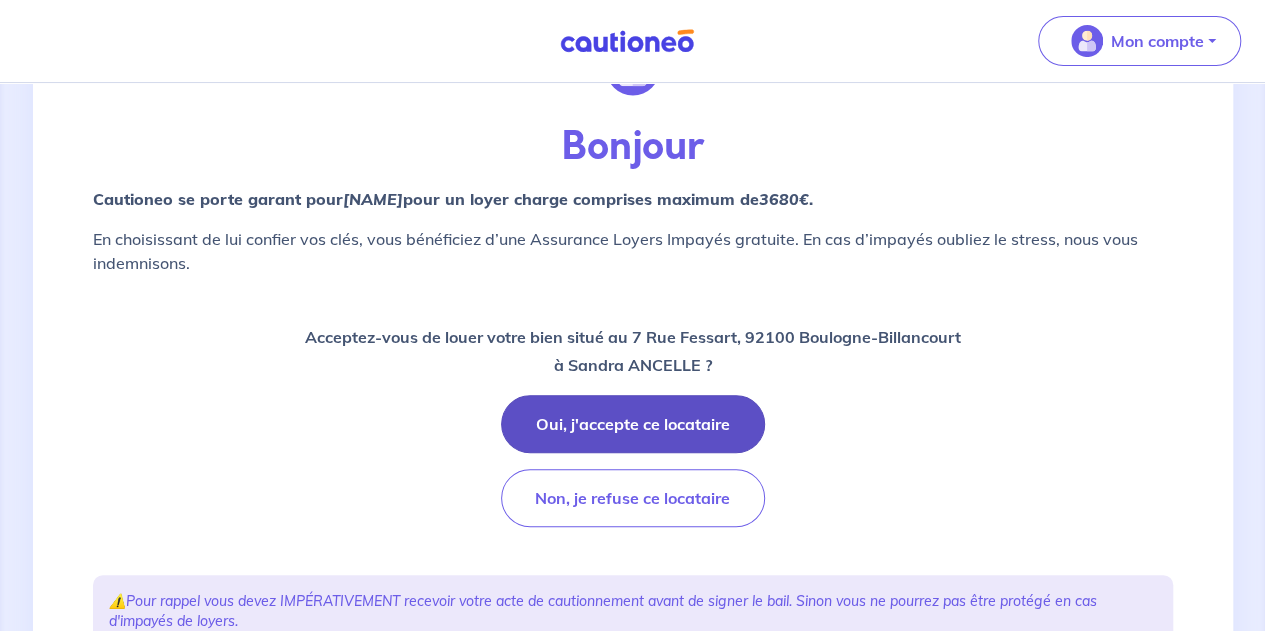 click on "Oui, j'accepte ce locataire" at bounding box center (633, 424) 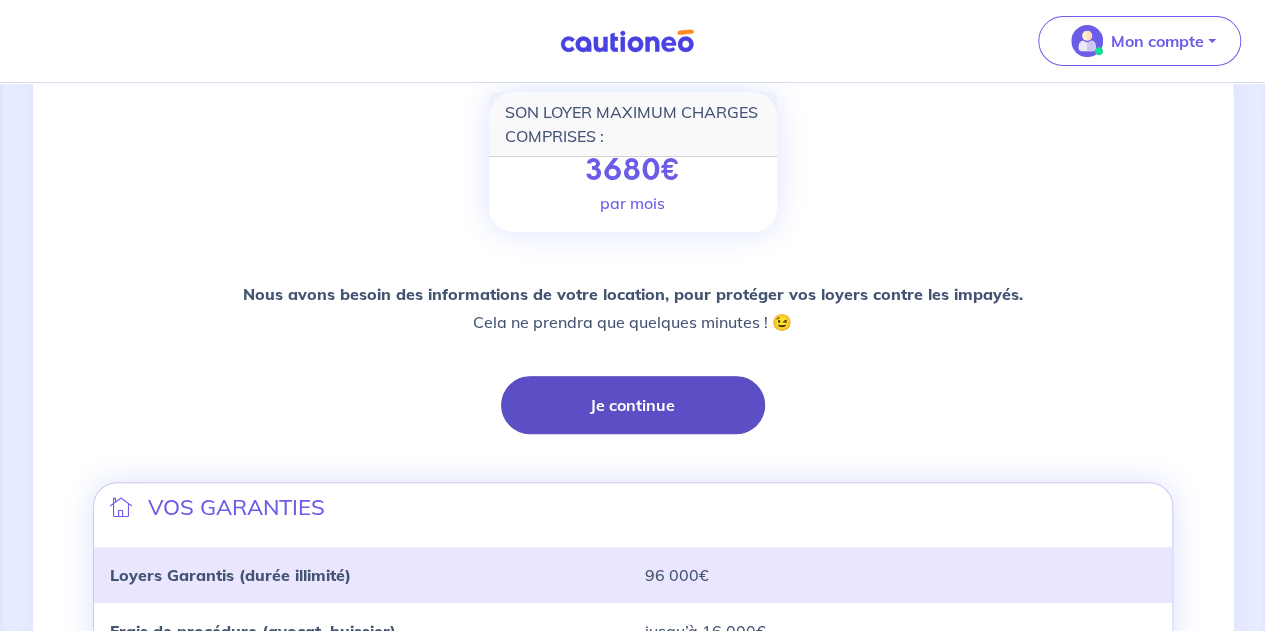 scroll, scrollTop: 290, scrollLeft: 0, axis: vertical 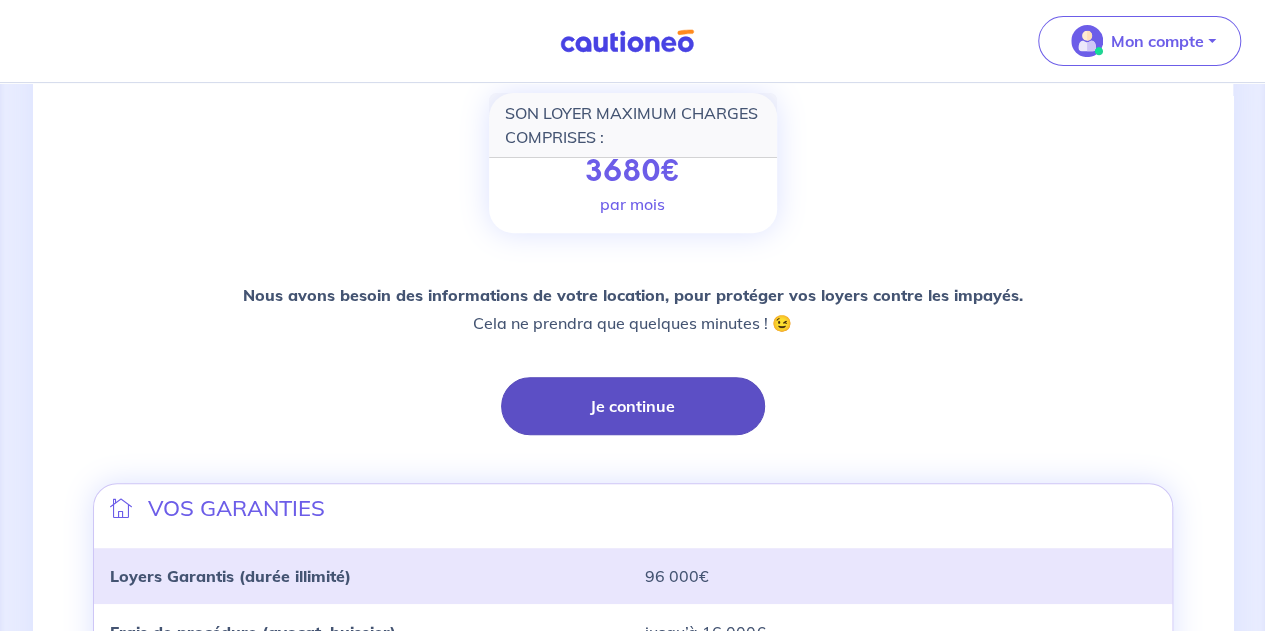 click on "Je continue" at bounding box center (633, 406) 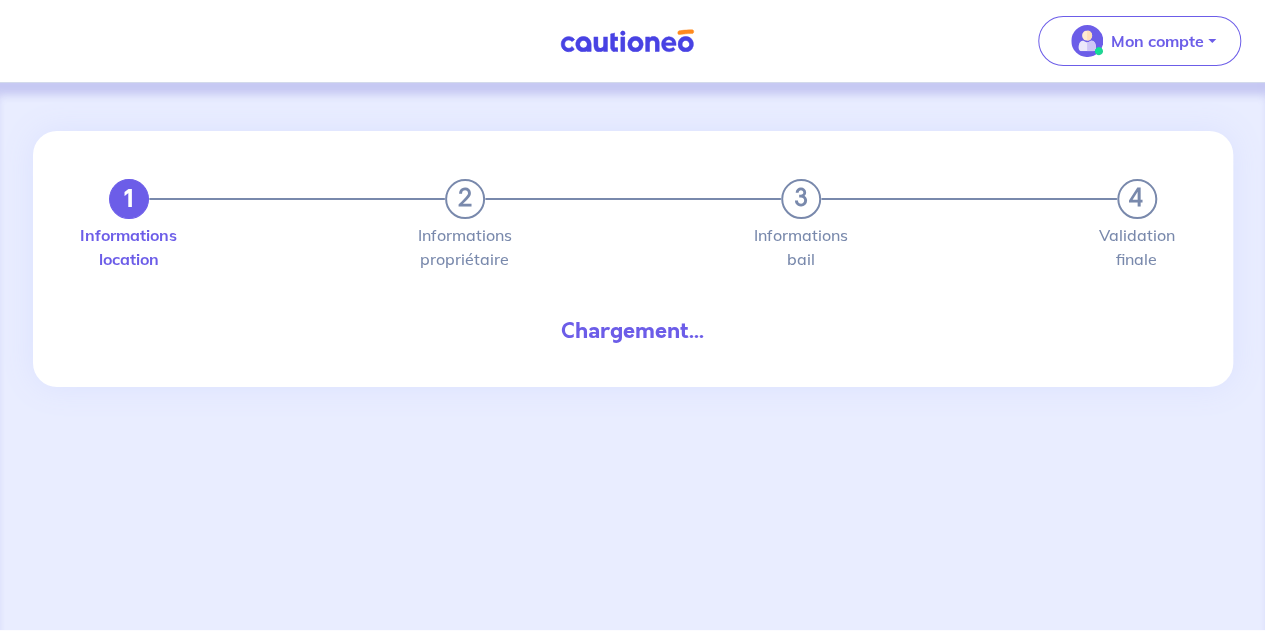 scroll, scrollTop: 0, scrollLeft: 0, axis: both 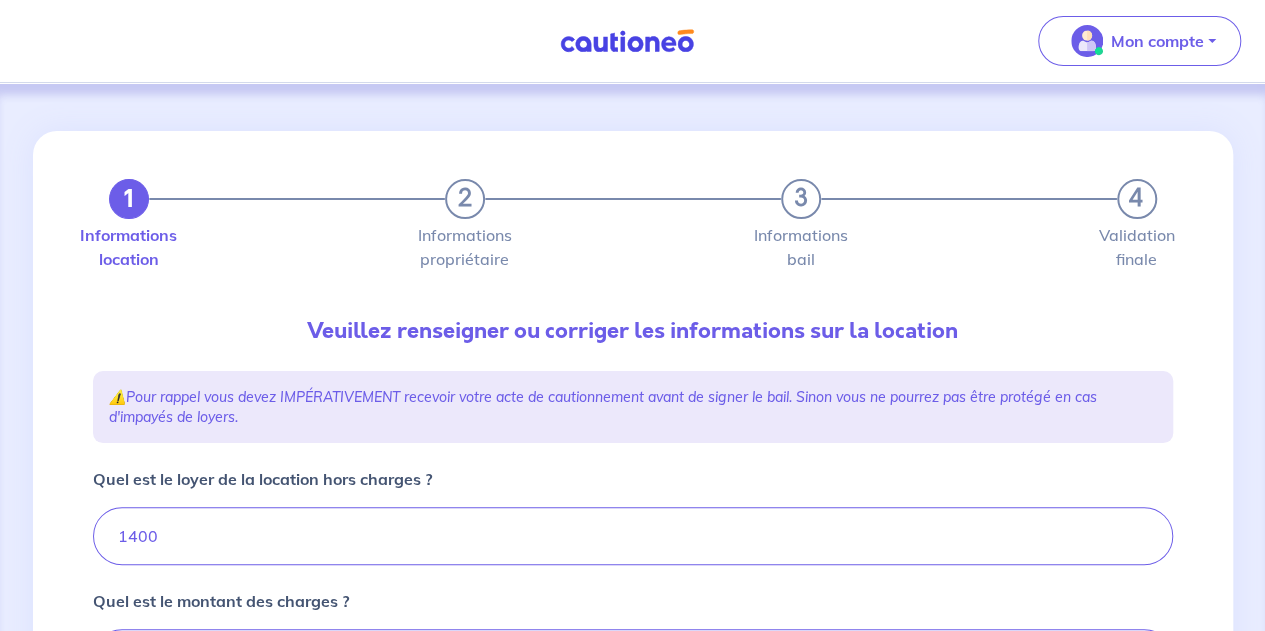 type on "1600" 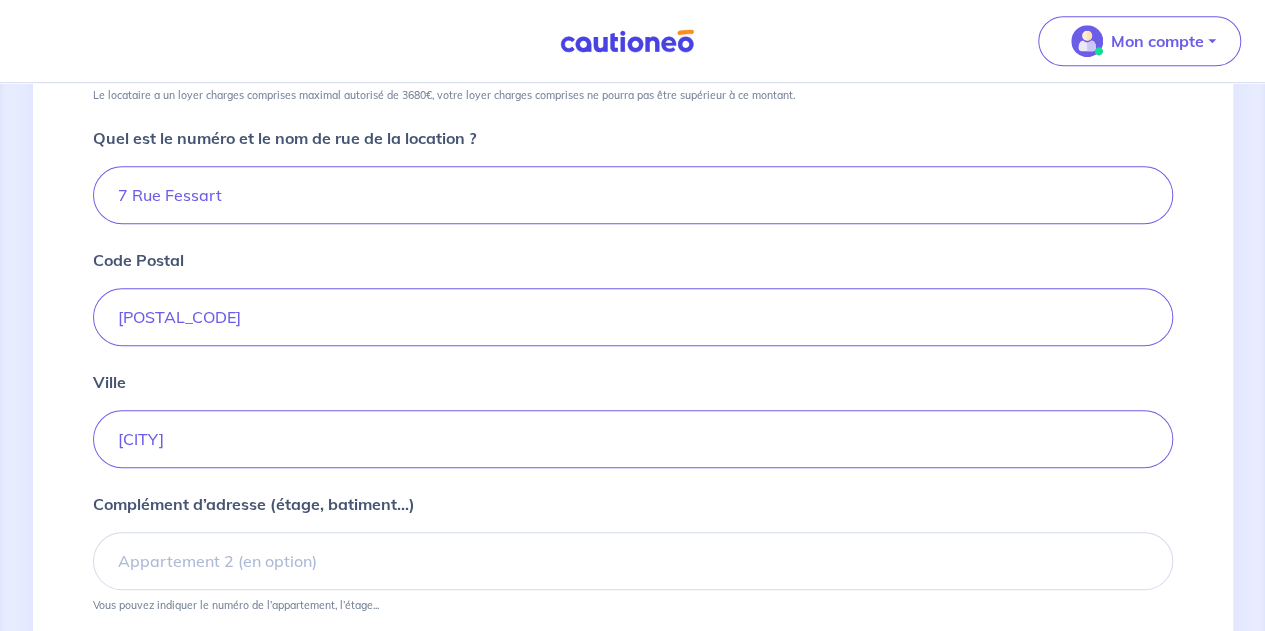 scroll, scrollTop: 755, scrollLeft: 0, axis: vertical 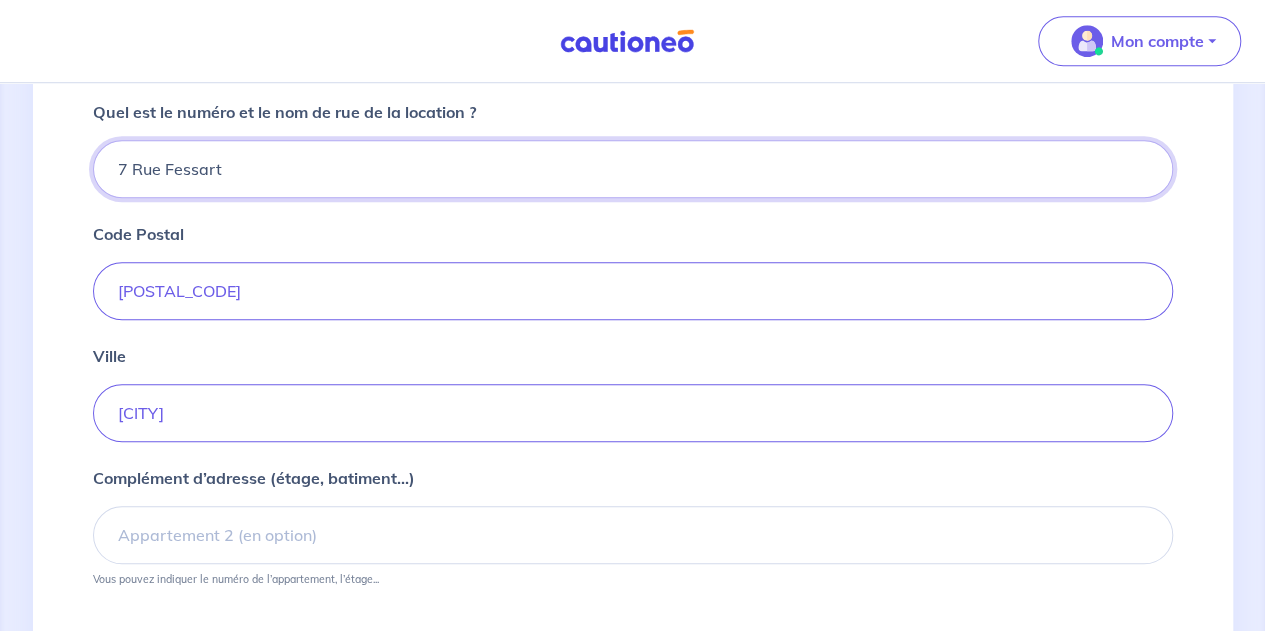 click on "7 Rue Fessart" at bounding box center [633, 169] 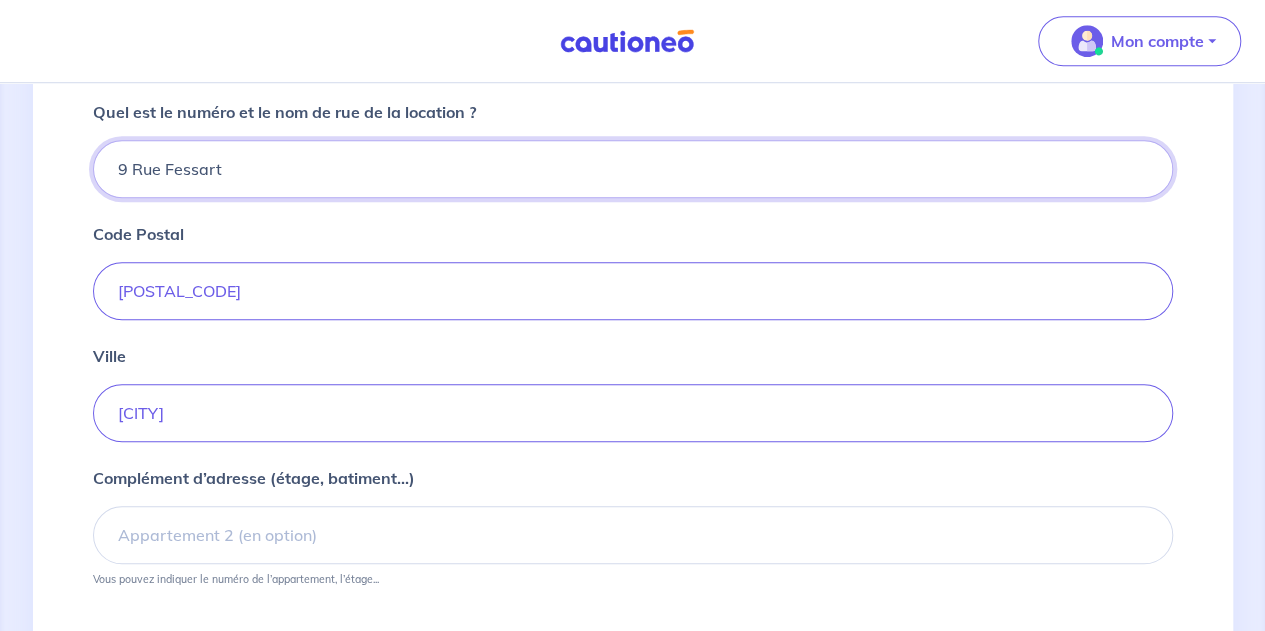 type on "9 Rue Fessart" 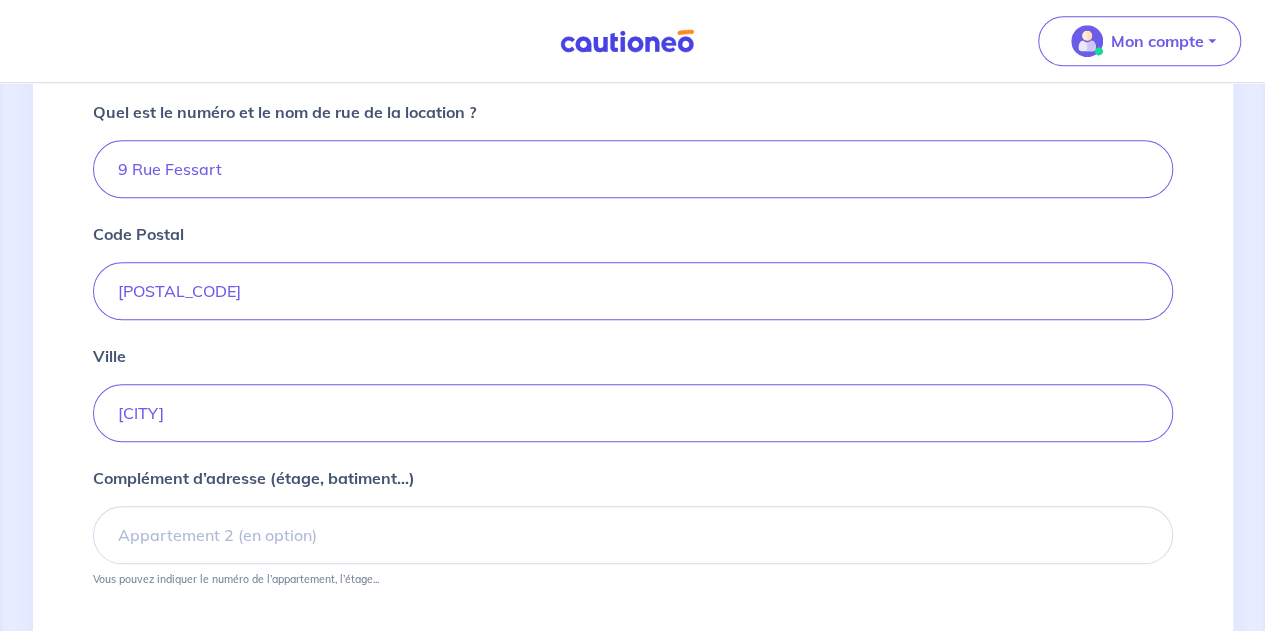 click on "Code Postal [POSTAL_CODE]" at bounding box center [633, 271] 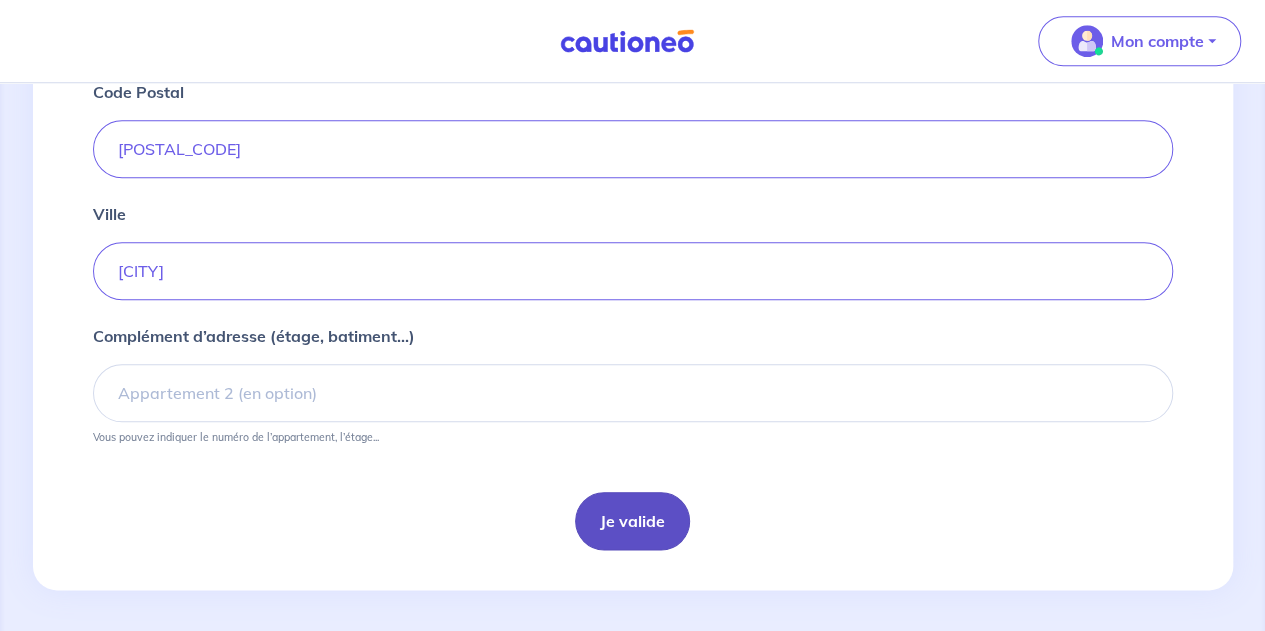 click on "Je valide" at bounding box center (632, 521) 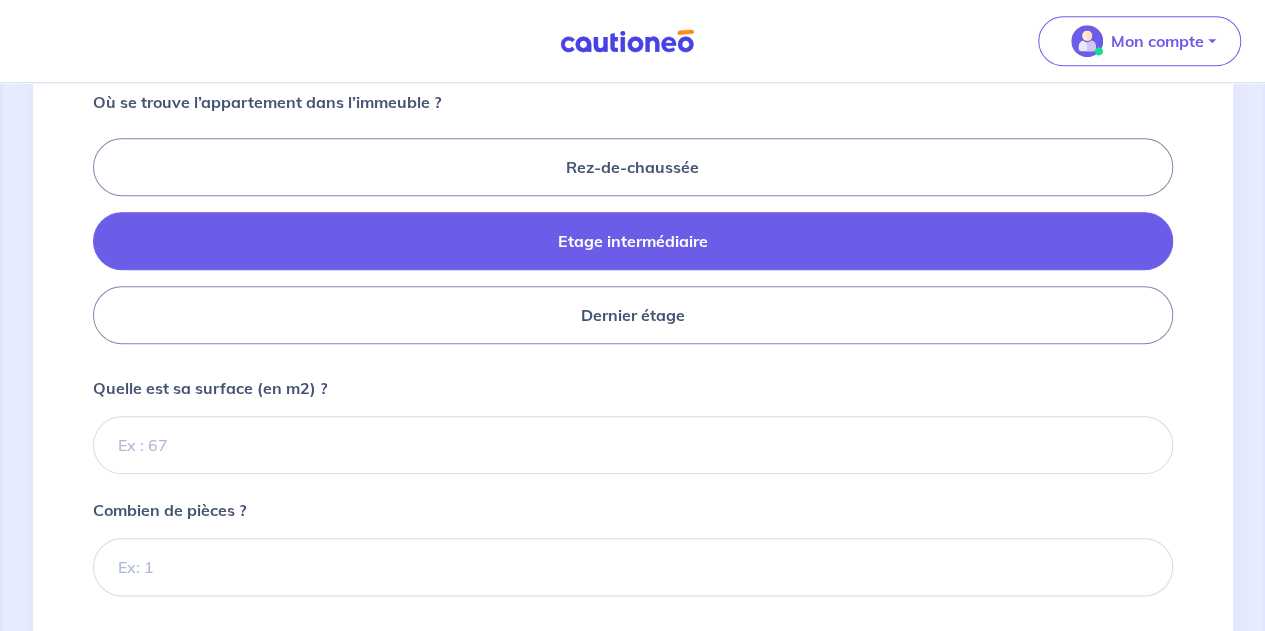 scroll, scrollTop: 884, scrollLeft: 0, axis: vertical 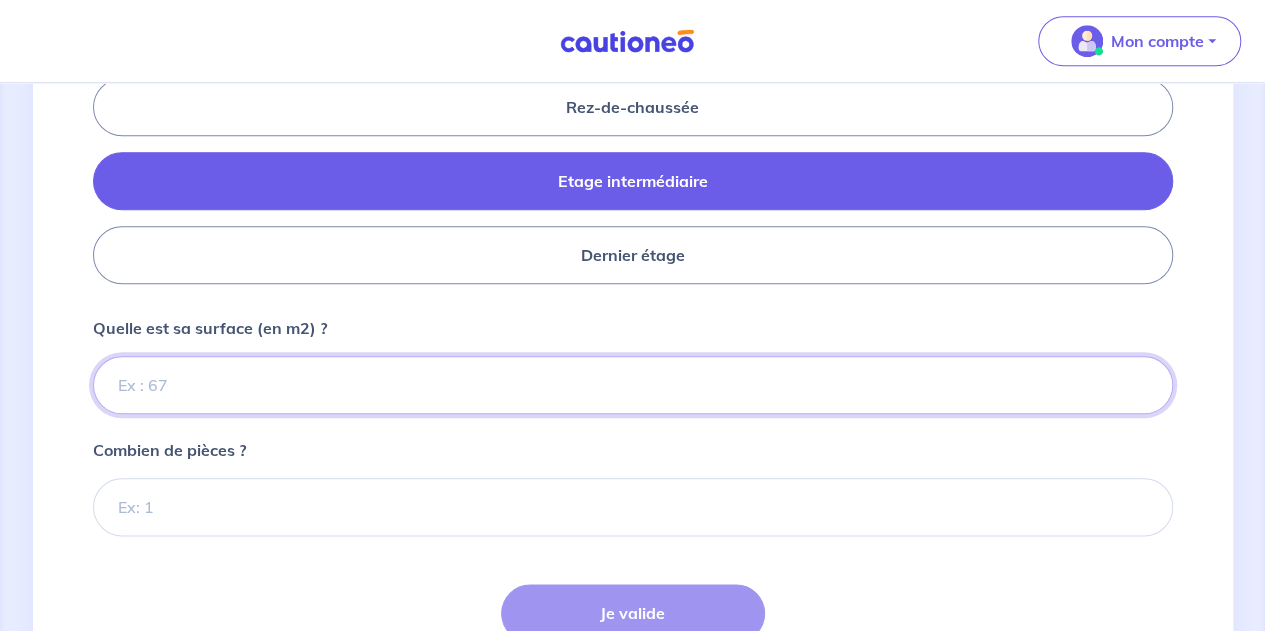 click on "Quelle est sa surface (en m2) ?" at bounding box center [633, 385] 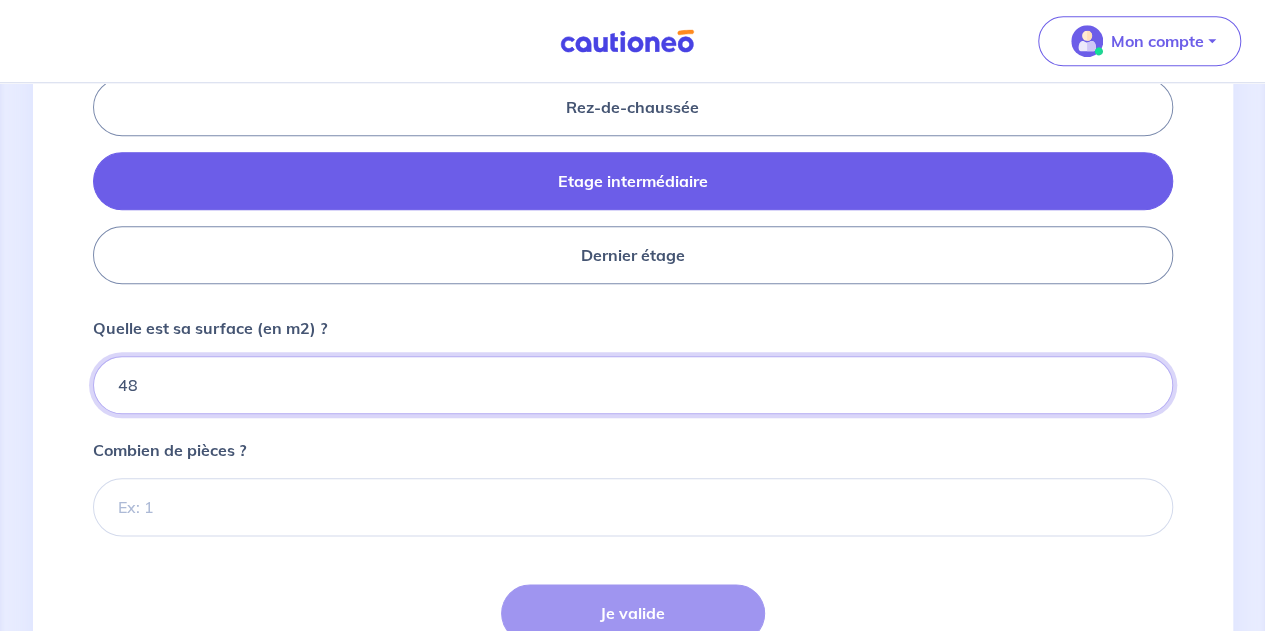 type on "48" 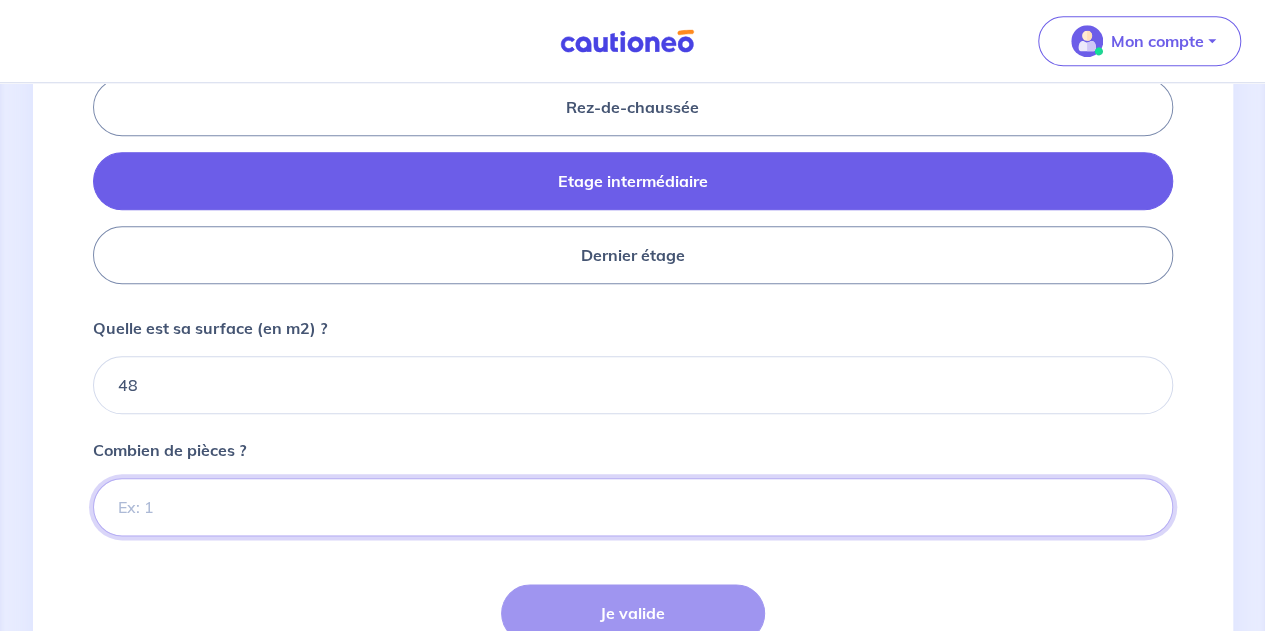 click on "Combien de pièces ?" at bounding box center [633, 507] 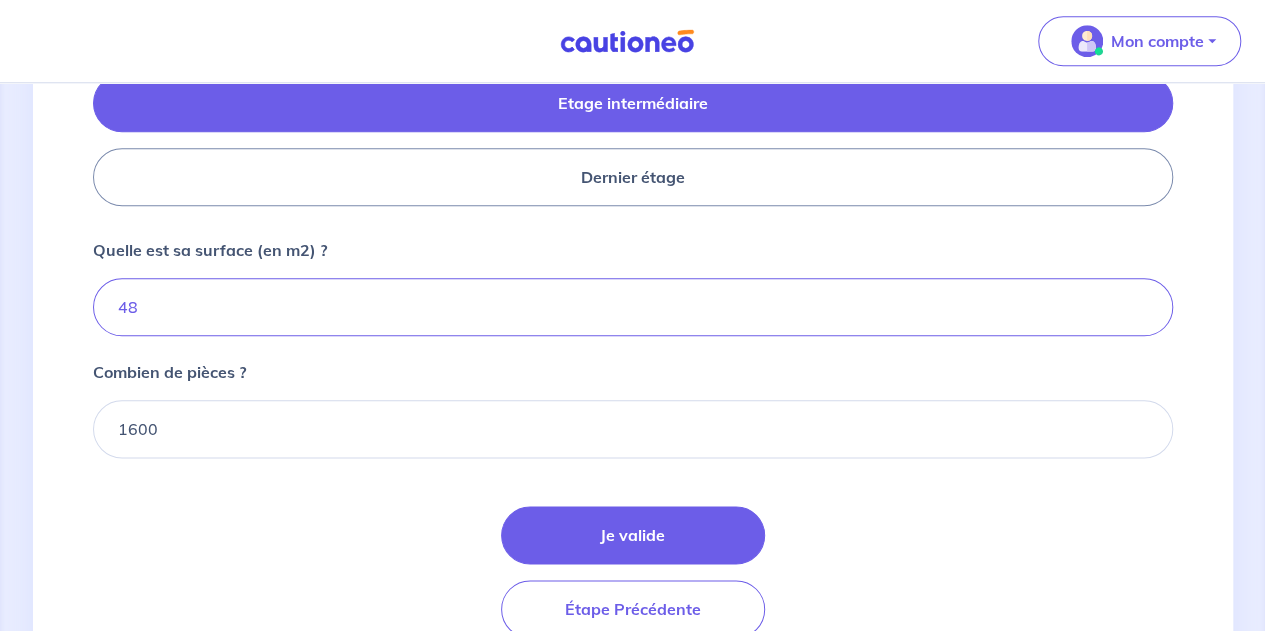 scroll, scrollTop: 988, scrollLeft: 0, axis: vertical 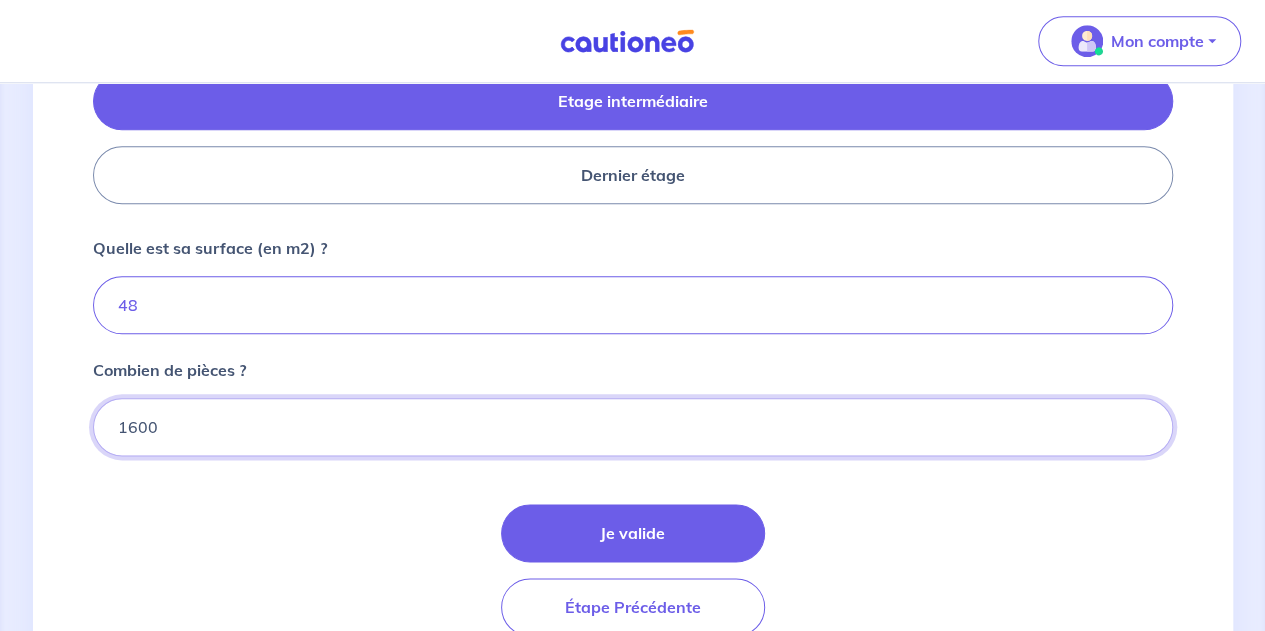 drag, startPoint x: 234, startPoint y: 425, endPoint x: 148, endPoint y: 426, distance: 86.00581 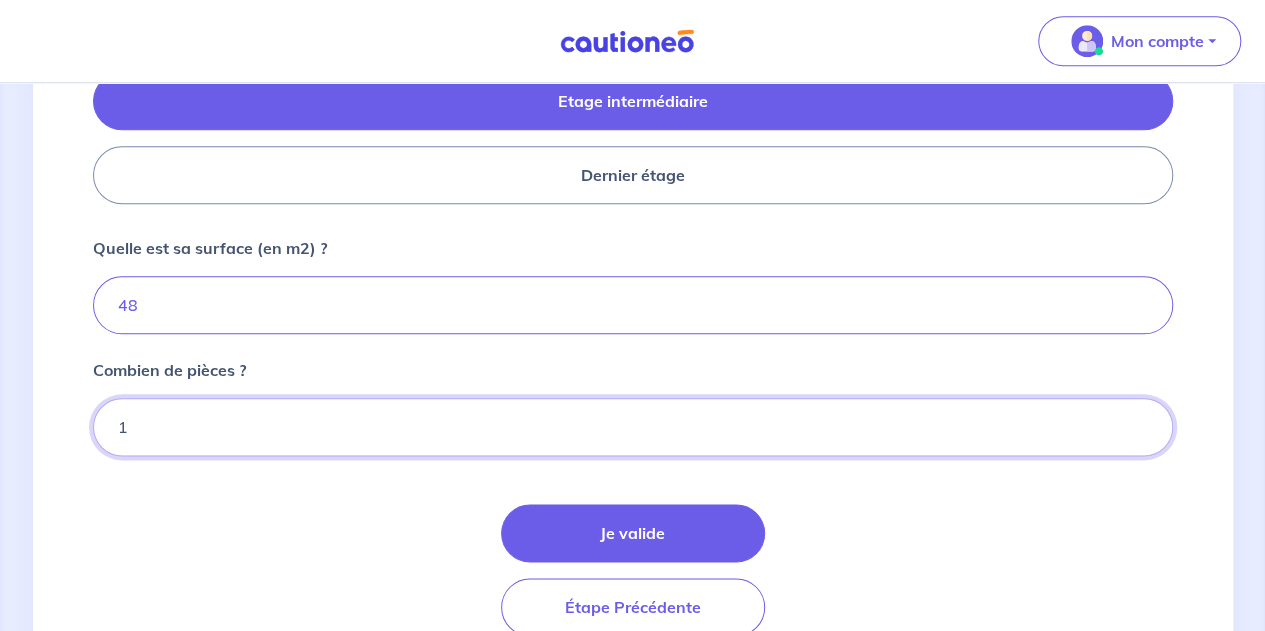 drag, startPoint x: 148, startPoint y: 426, endPoint x: 80, endPoint y: 433, distance: 68.359344 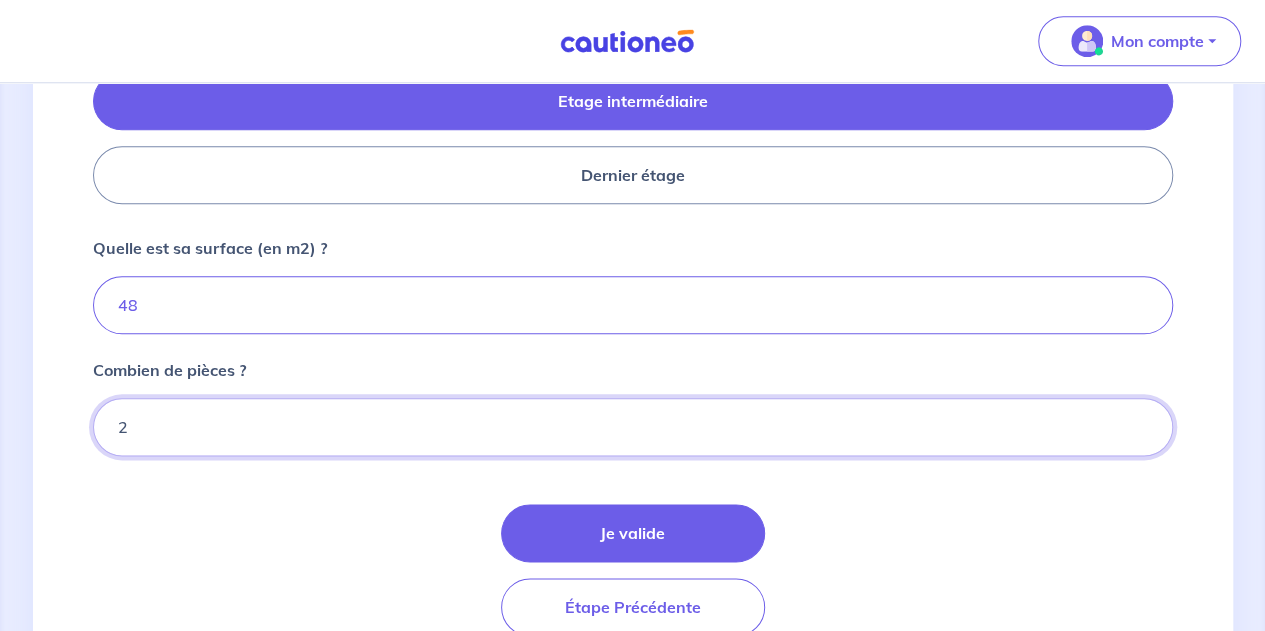 type on "2" 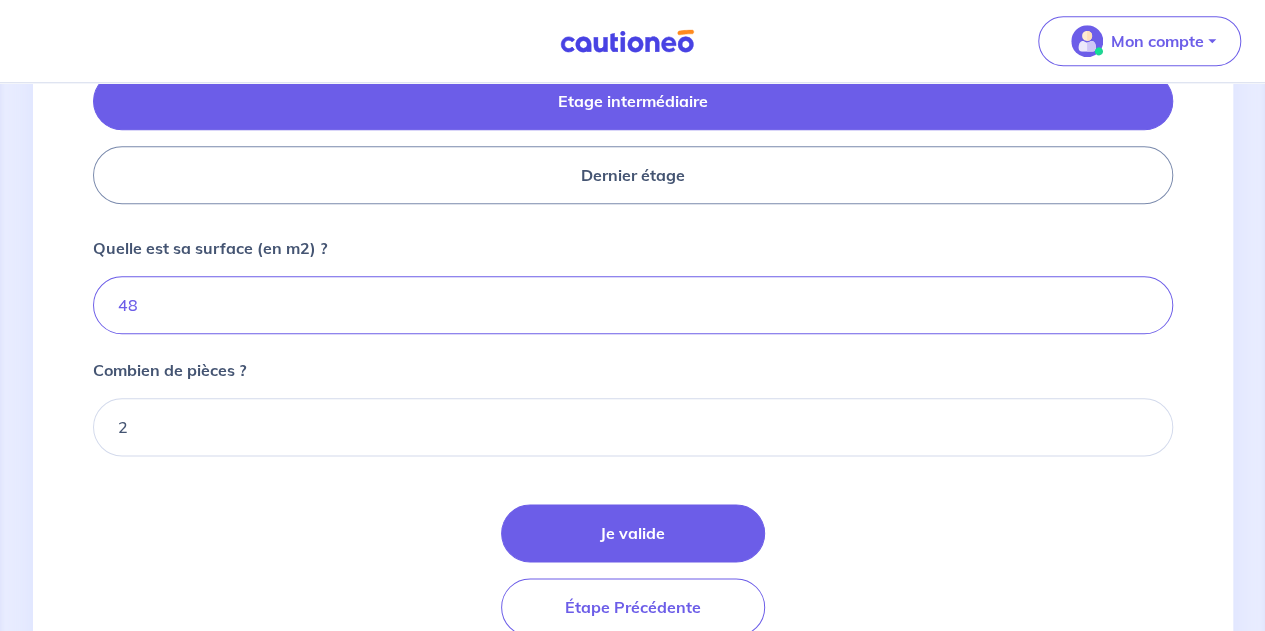 click on "Je valide Étape Précédente" at bounding box center (633, 570) 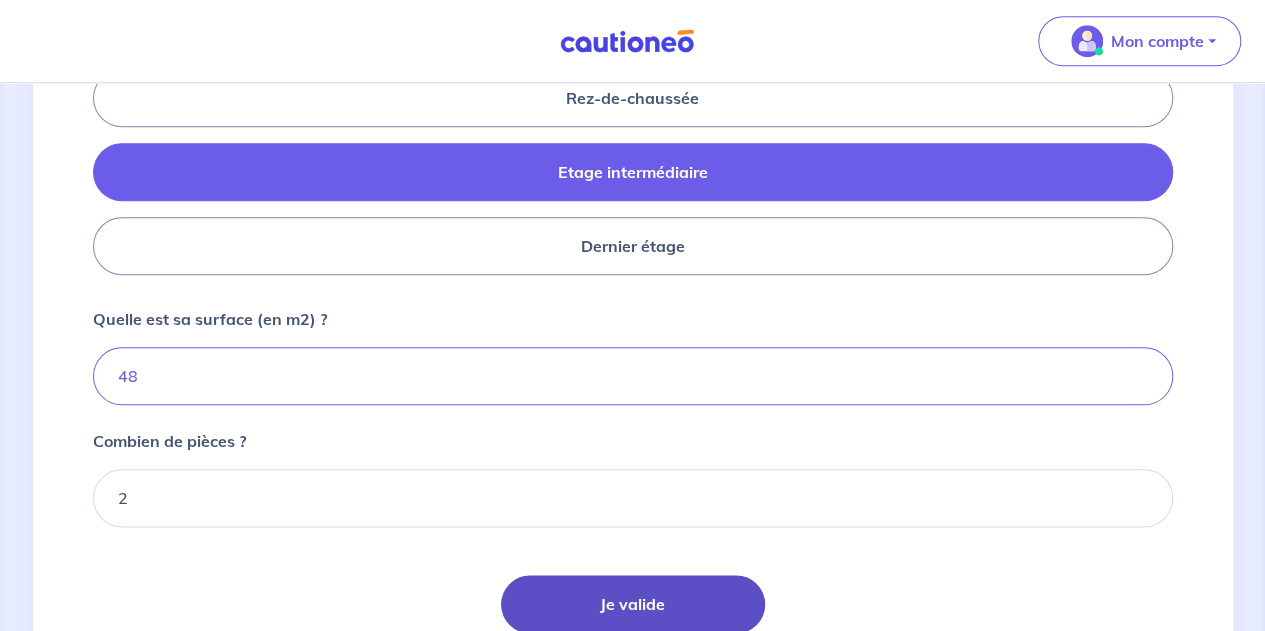 scroll, scrollTop: 1074, scrollLeft: 0, axis: vertical 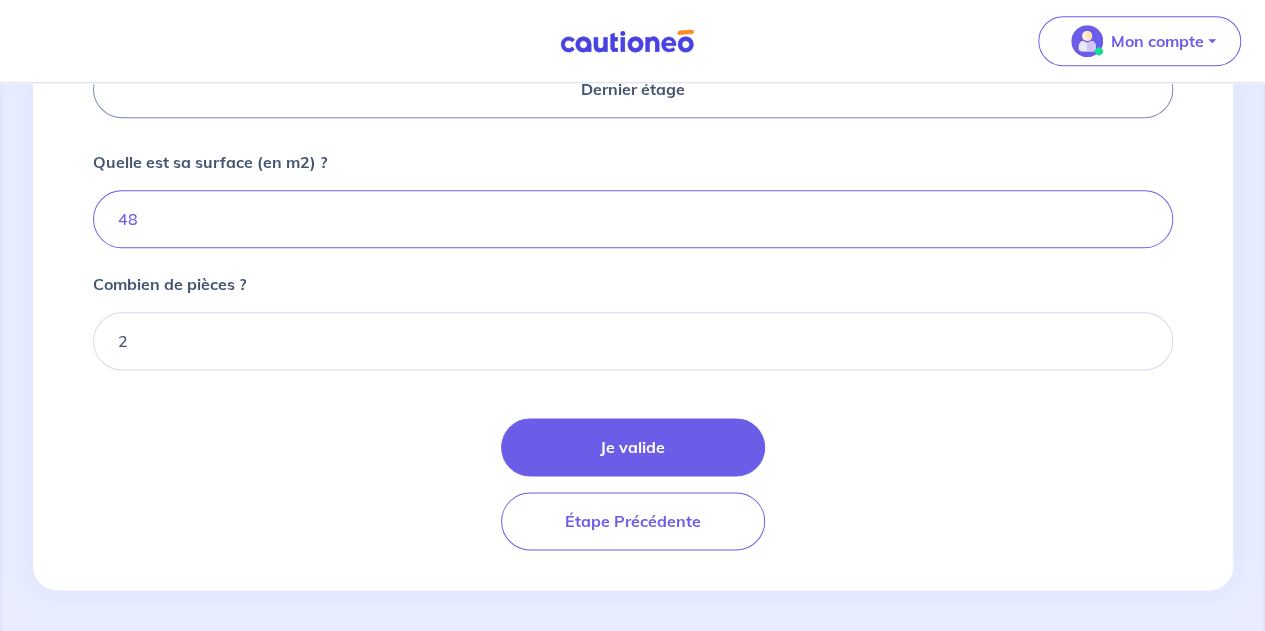 click on "De quel type de bail s’agit-il ? Bail meublé Bail vide De quel type de location s’agit-il ? Maison Appartement Où se trouve l’appartement dans l’immeuble ? Rez-de-chaussée Etage intermédiaire Dernier étage Quelle est sa surface (en m2) ? 48 Combien de pièces ? 2 Je valide Étape Précédente" at bounding box center [633, -29] 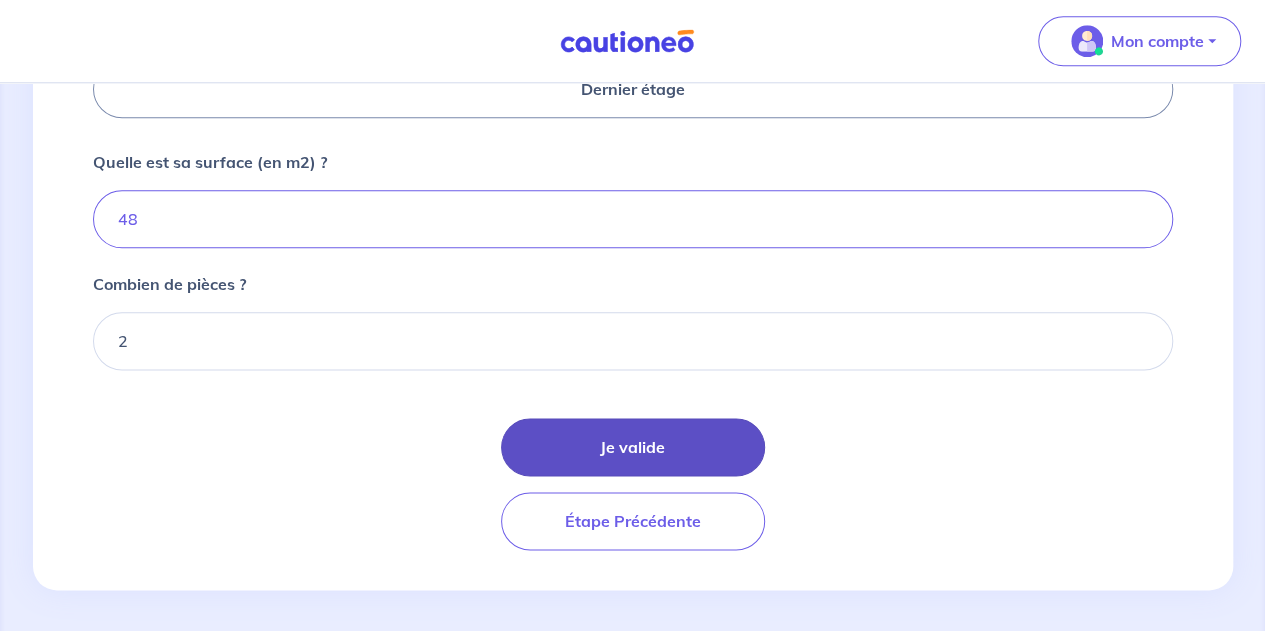 click on "Je valide" at bounding box center [633, 447] 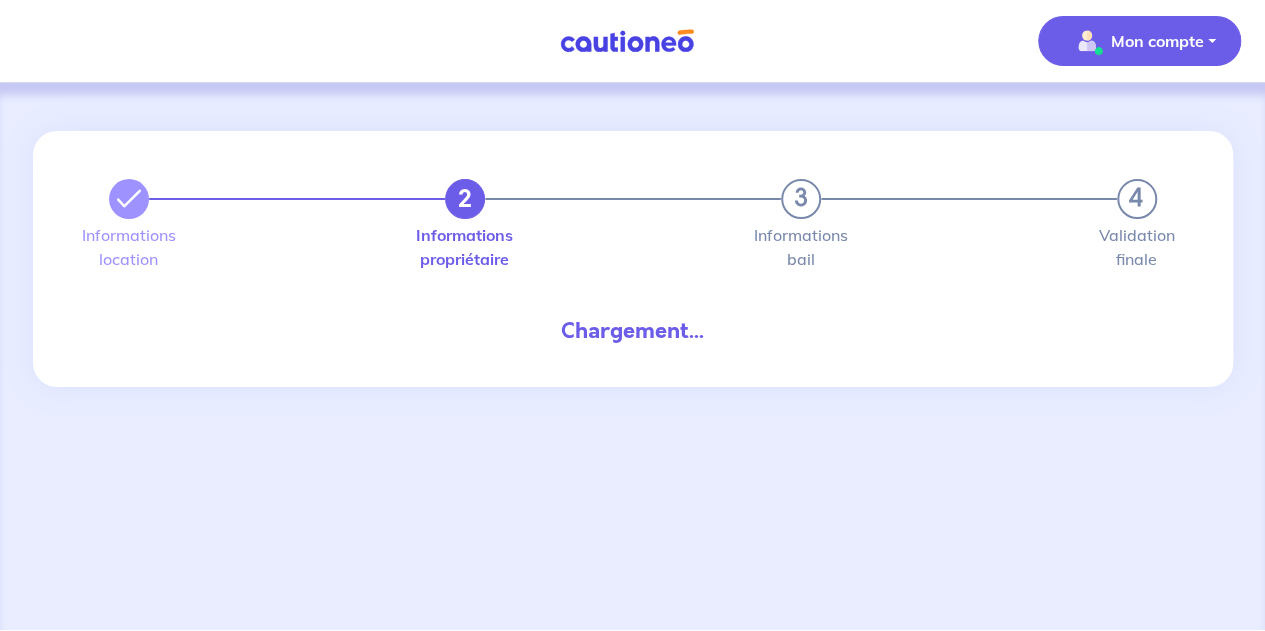 scroll, scrollTop: 0, scrollLeft: 0, axis: both 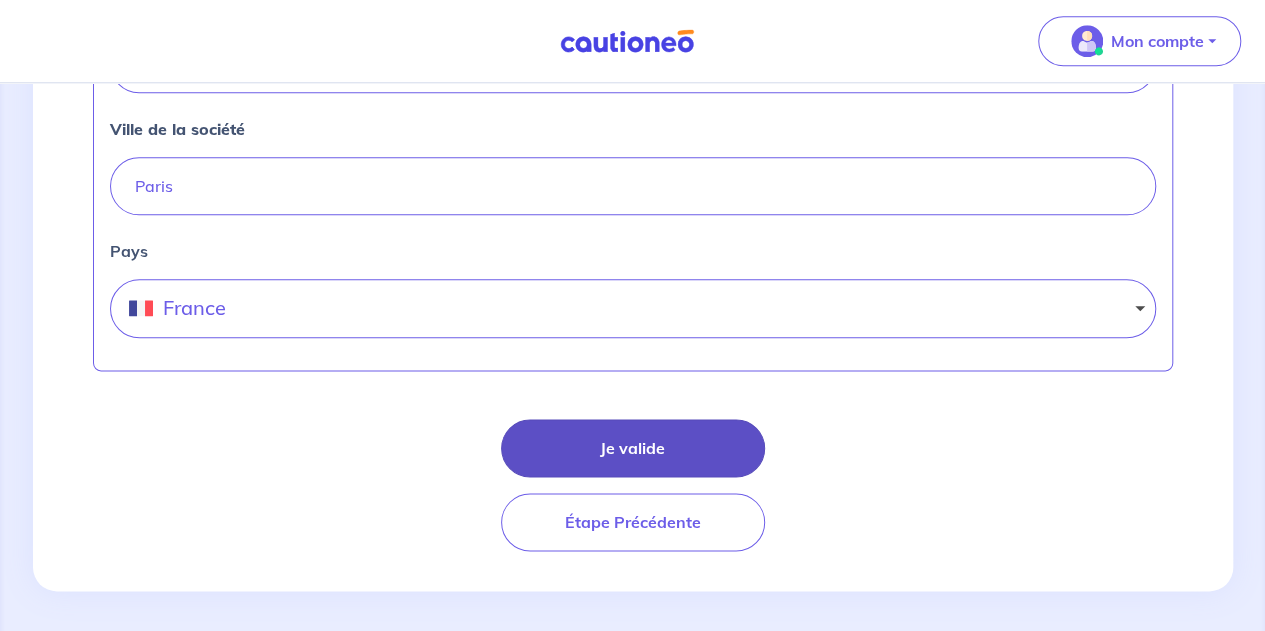 click on "Je valide" at bounding box center [633, 448] 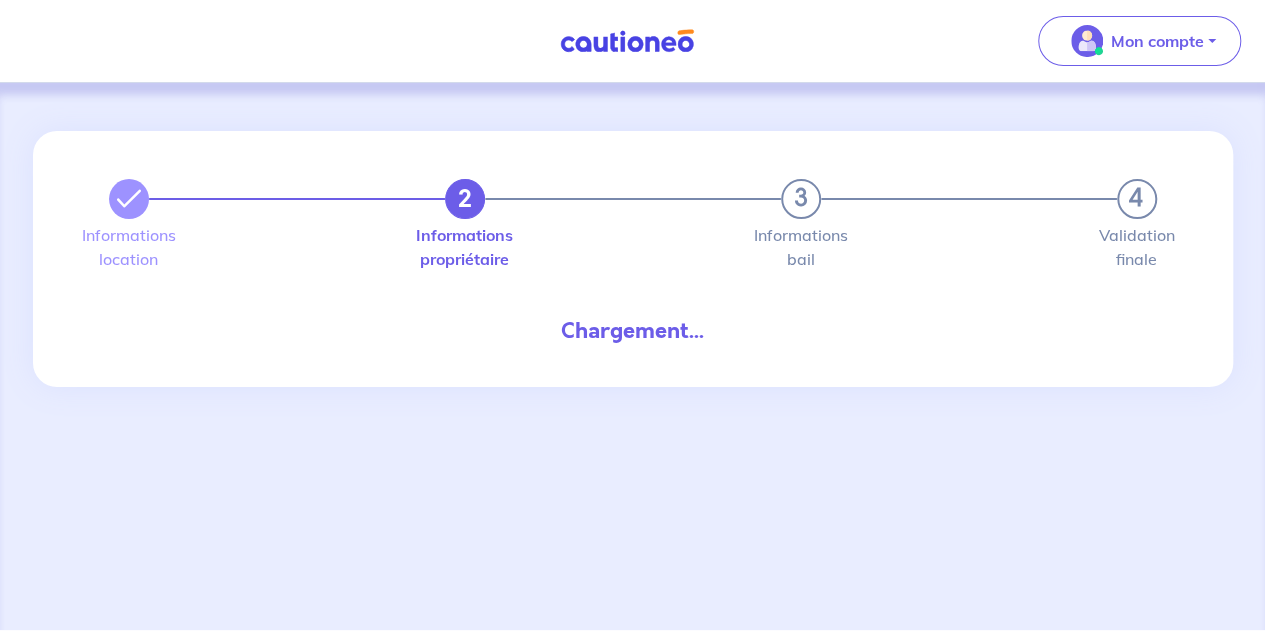 scroll, scrollTop: 0, scrollLeft: 0, axis: both 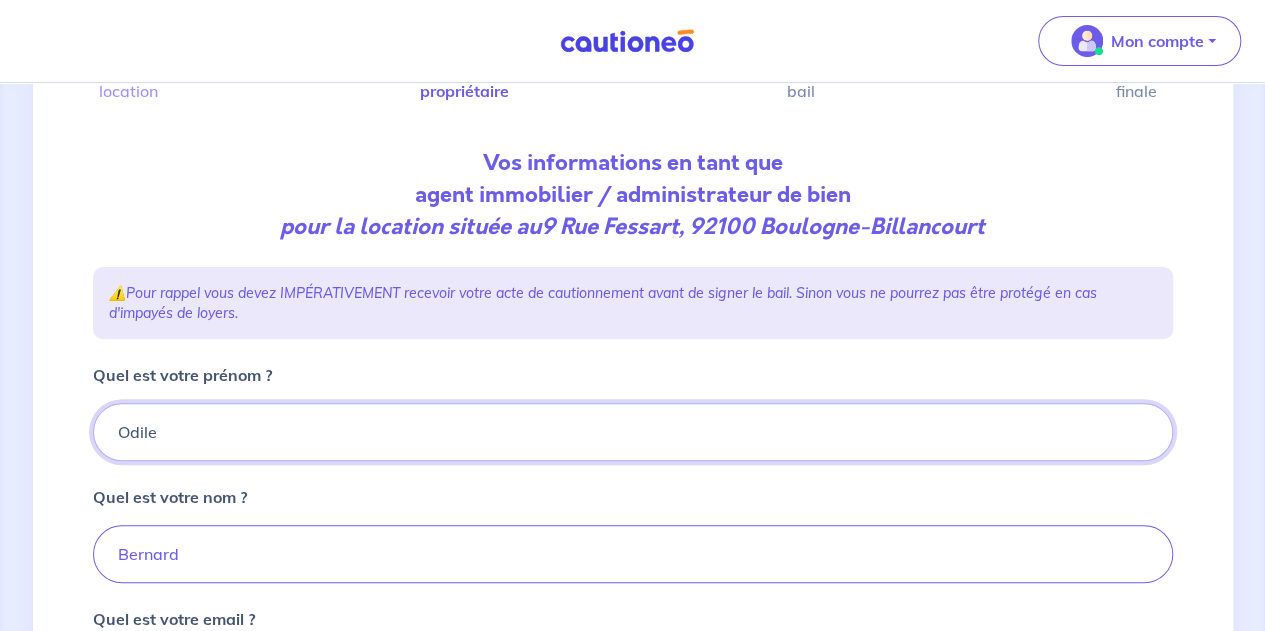 drag, startPoint x: 479, startPoint y: 423, endPoint x: 125, endPoint y: 479, distance: 358.402 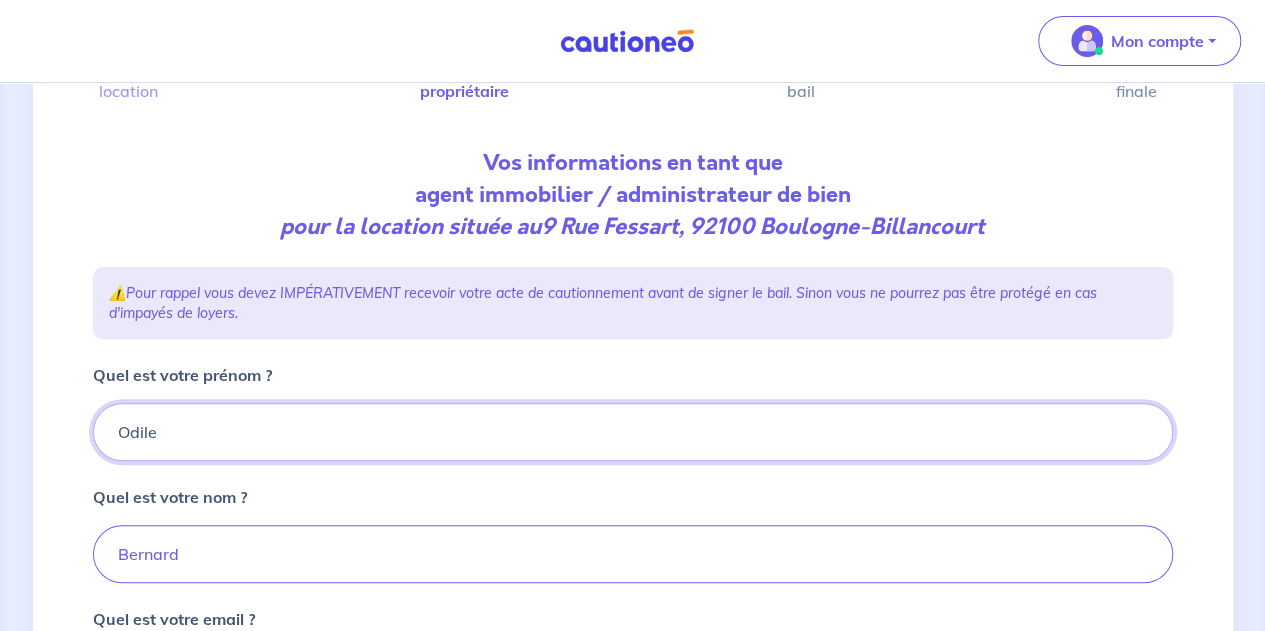 drag, startPoint x: 125, startPoint y: 479, endPoint x: 540, endPoint y: 415, distance: 419.90594 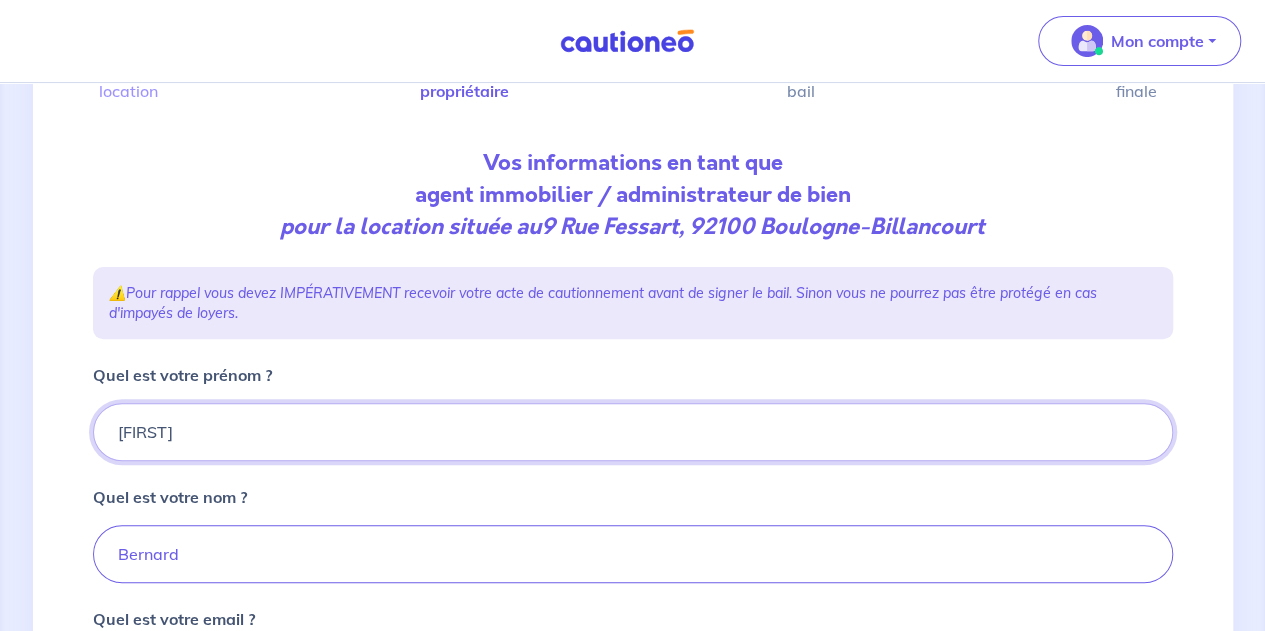 type on "[FIRST]" 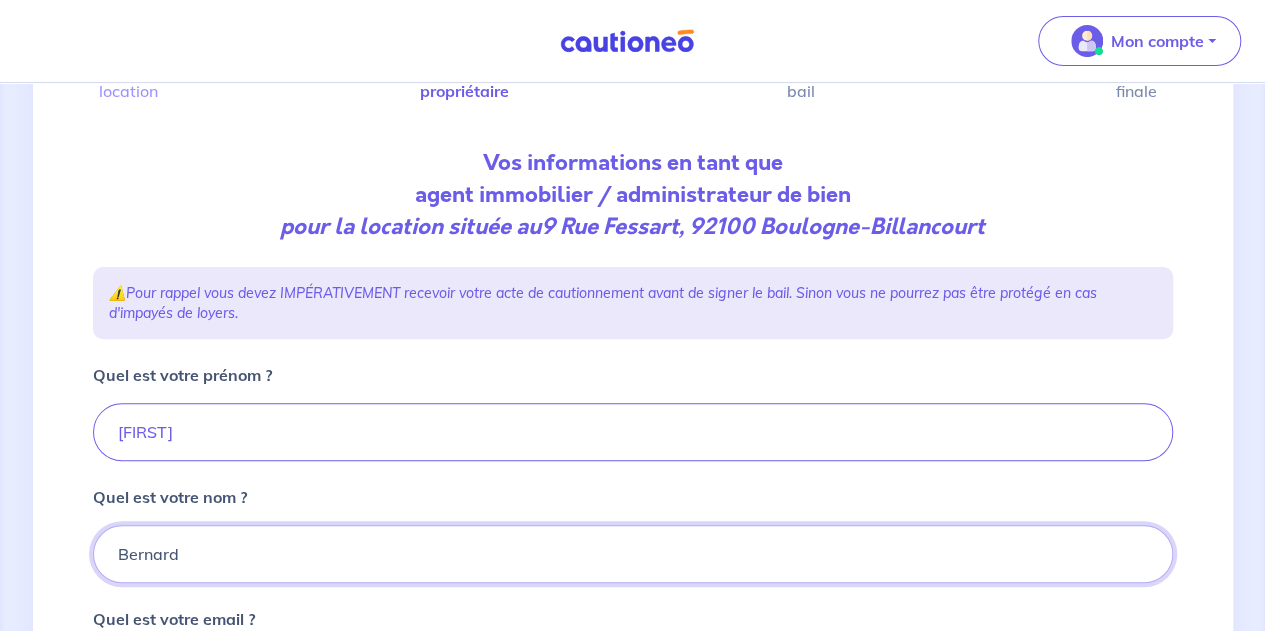 drag, startPoint x: 206, startPoint y: 533, endPoint x: 19, endPoint y: 557, distance: 188.53381 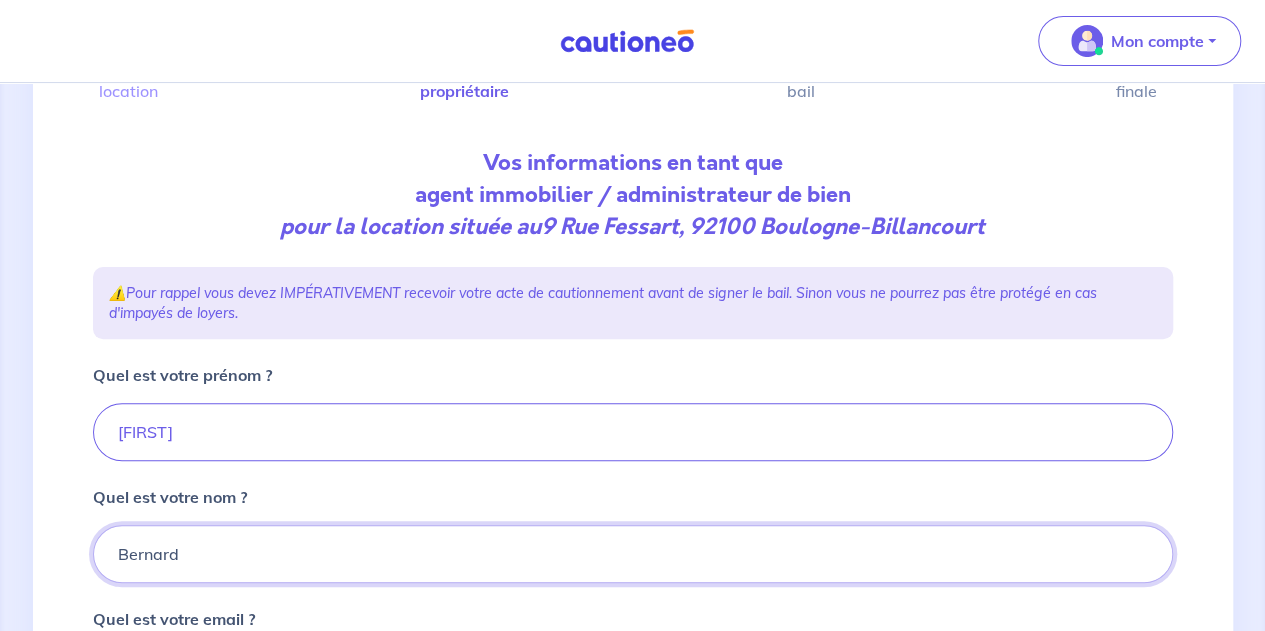 click on "[NAME] contact@pariscorporatehousing.com" at bounding box center [632, 505] 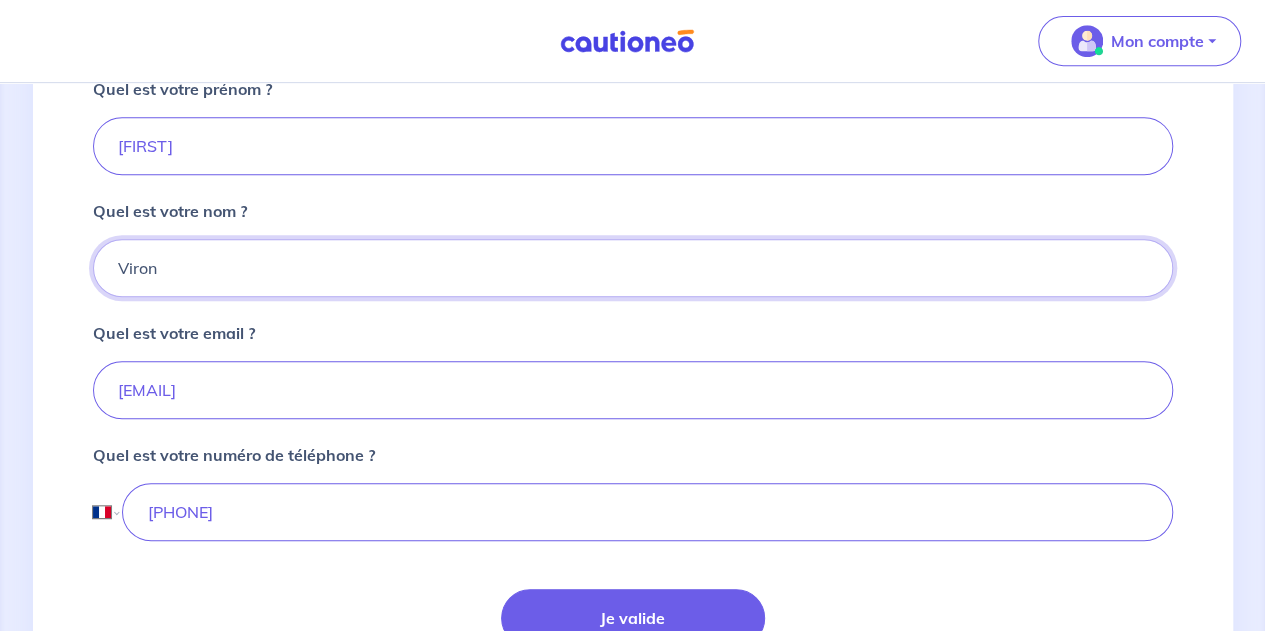 scroll, scrollTop: 463, scrollLeft: 0, axis: vertical 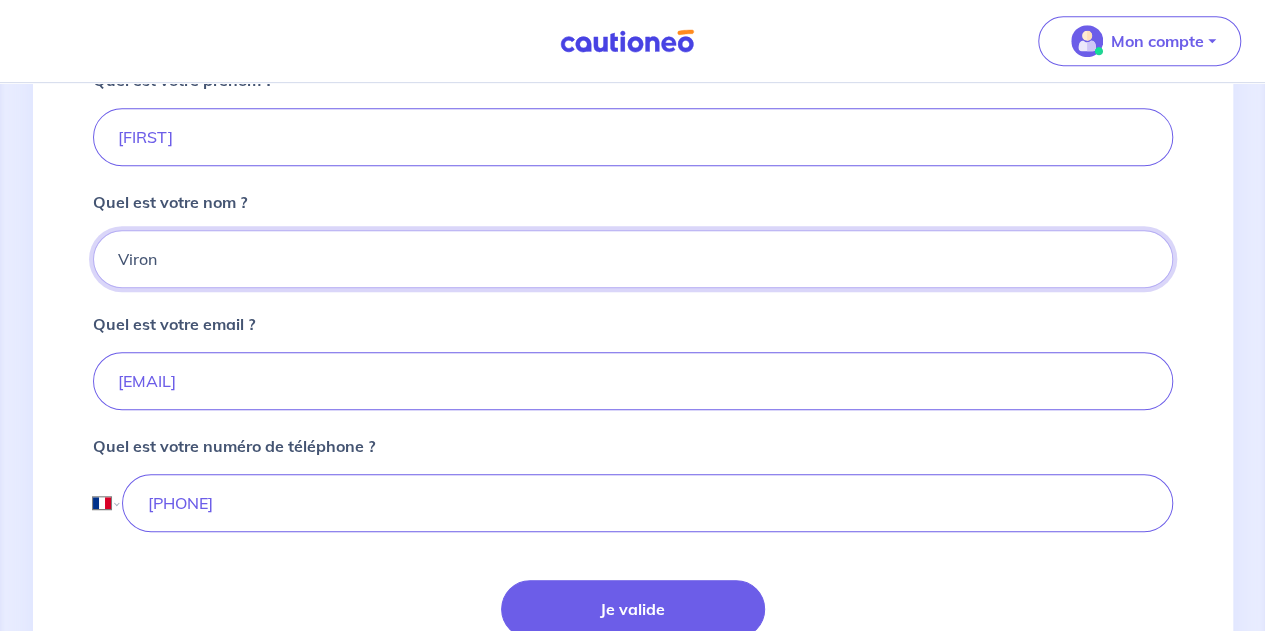 type on "Viron" 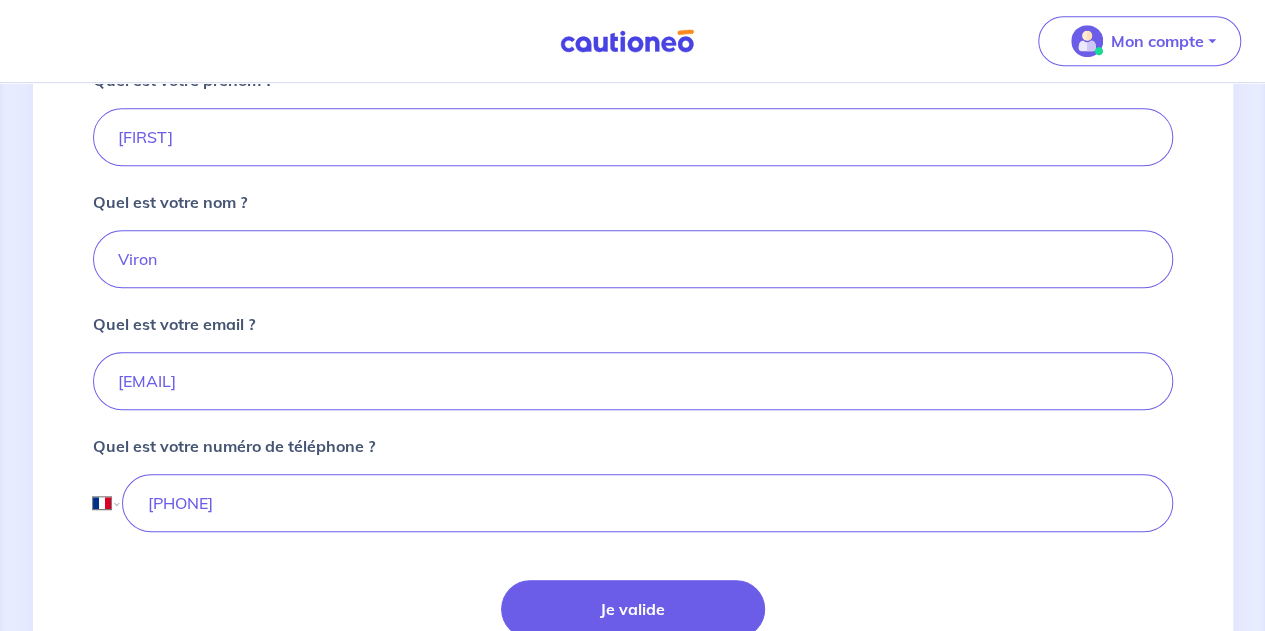 click on "[NAME] contact@pariscorporatehousing.com" at bounding box center [633, 390] 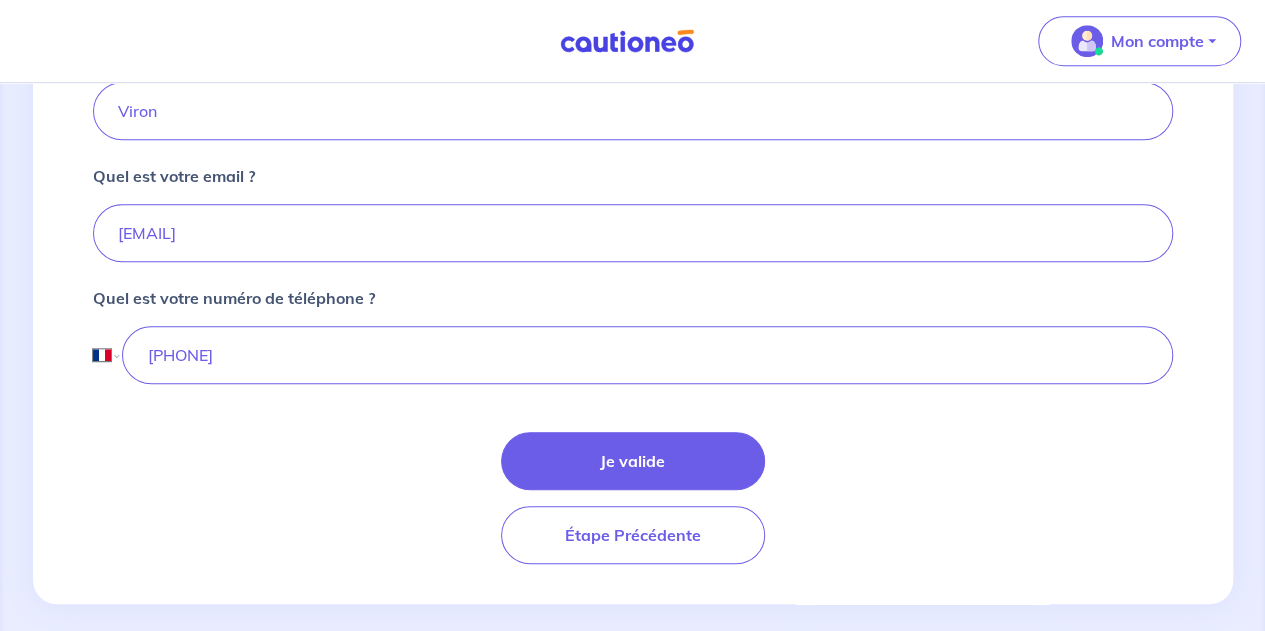 scroll, scrollTop: 626, scrollLeft: 0, axis: vertical 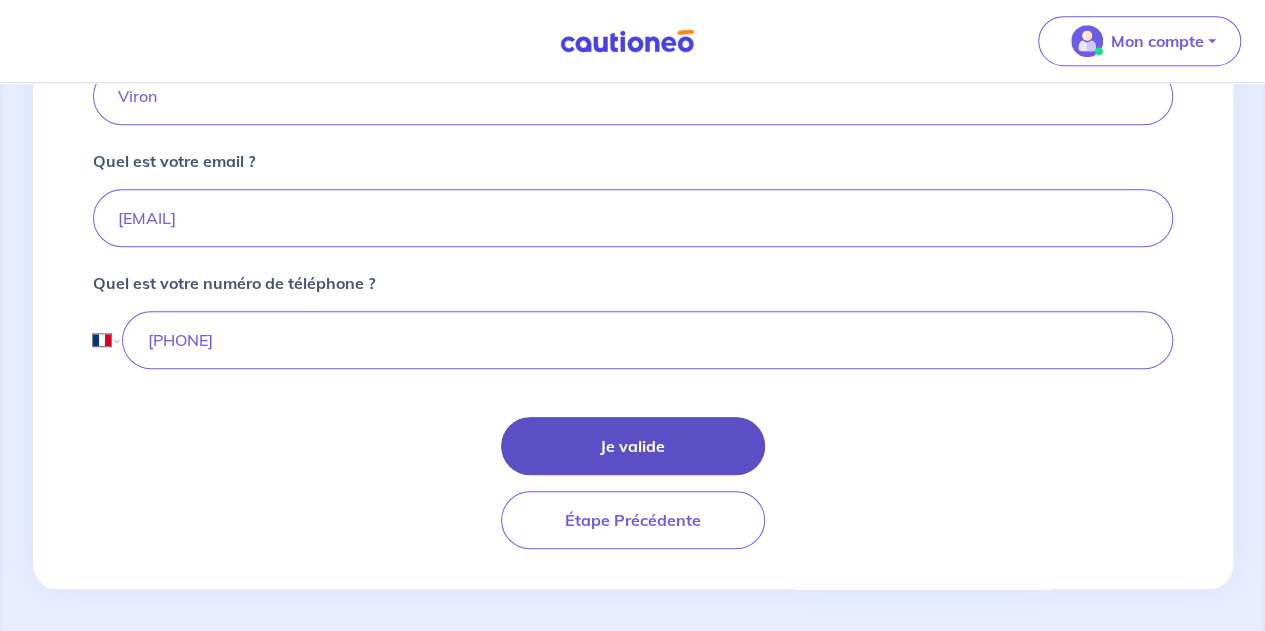click on "Je valide" at bounding box center (633, 446) 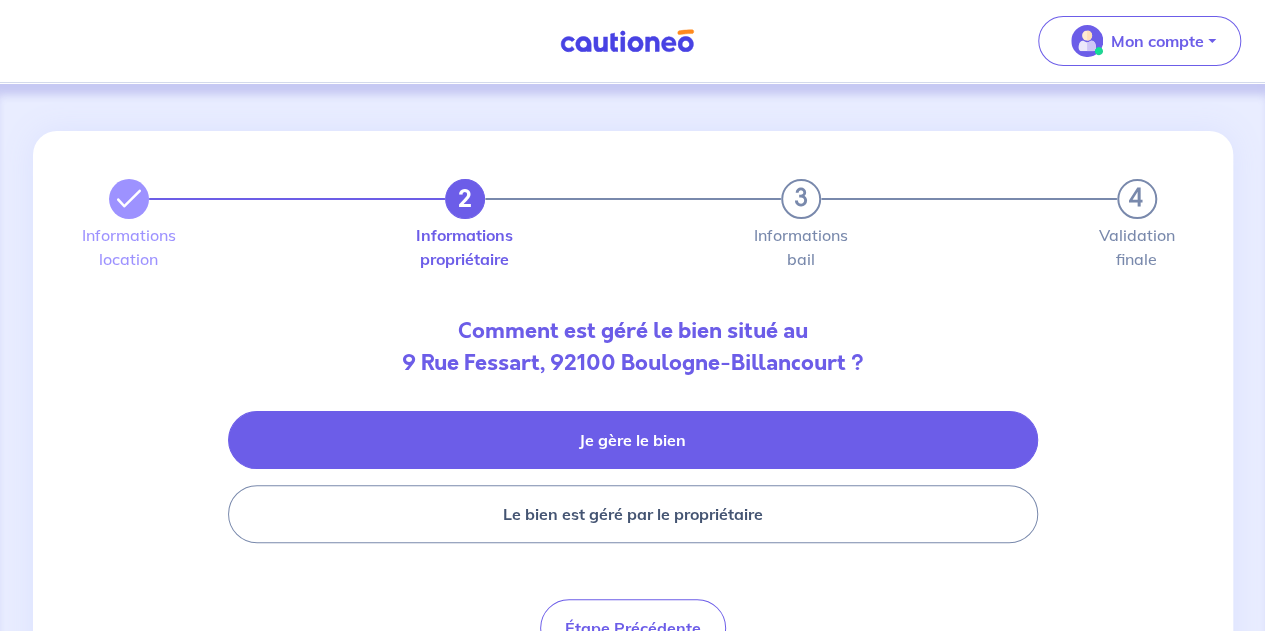 scroll, scrollTop: 58, scrollLeft: 0, axis: vertical 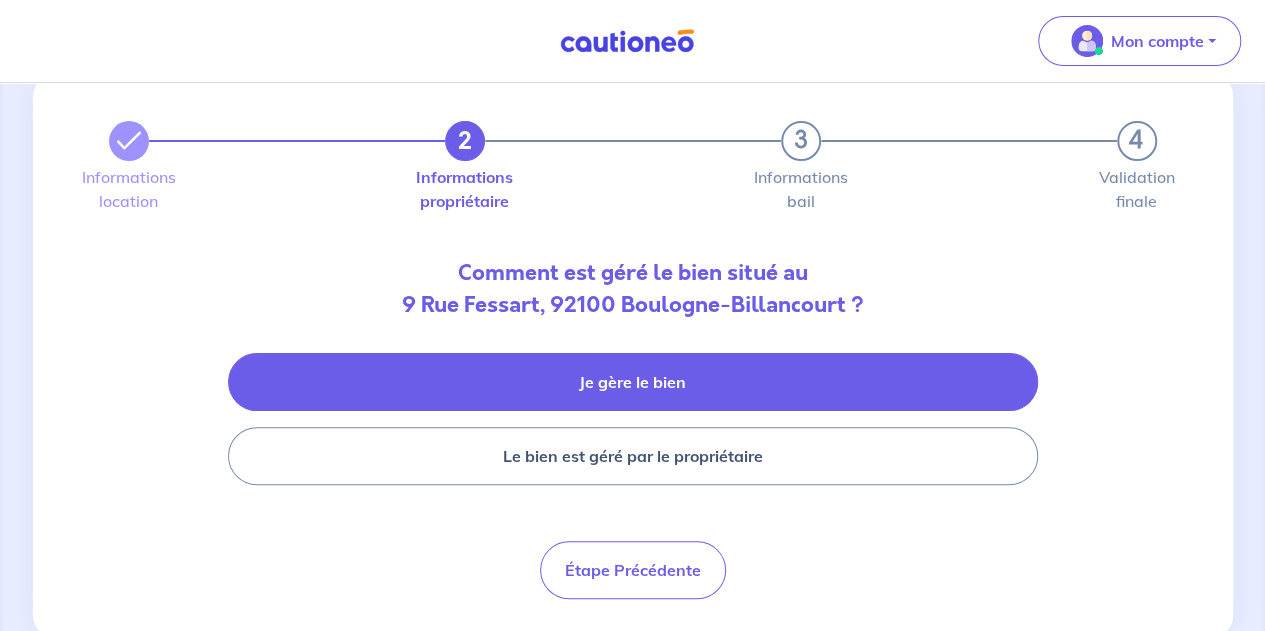 click on "Je gère le bien" at bounding box center [633, 382] 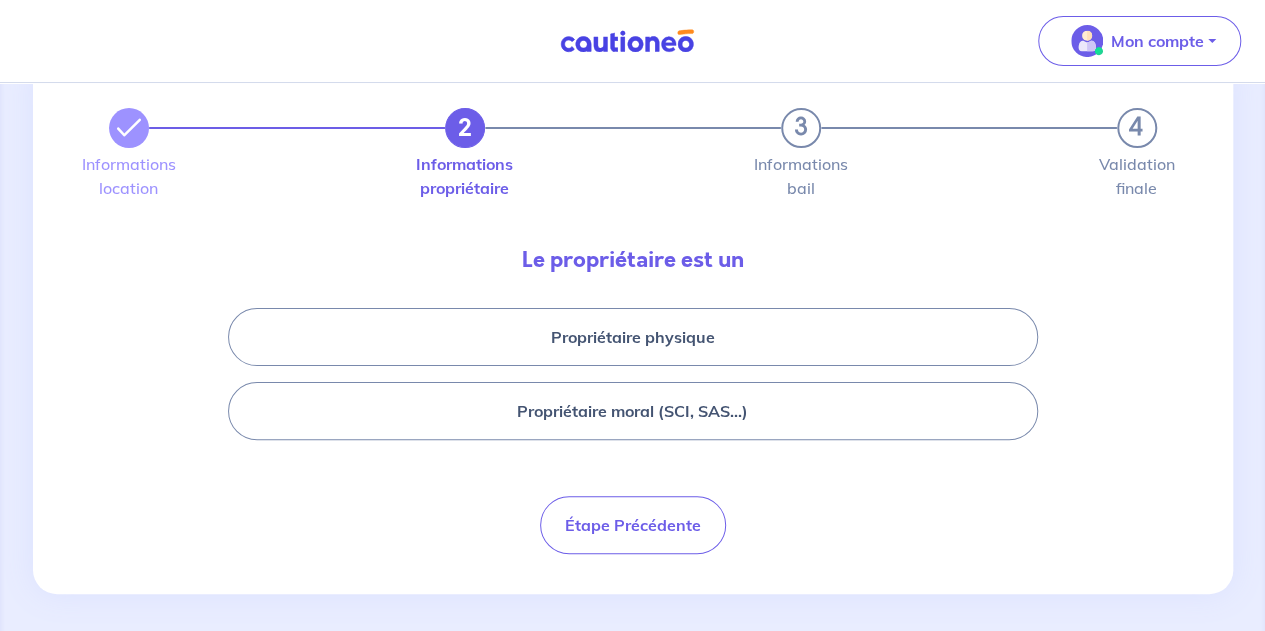 scroll, scrollTop: 75, scrollLeft: 0, axis: vertical 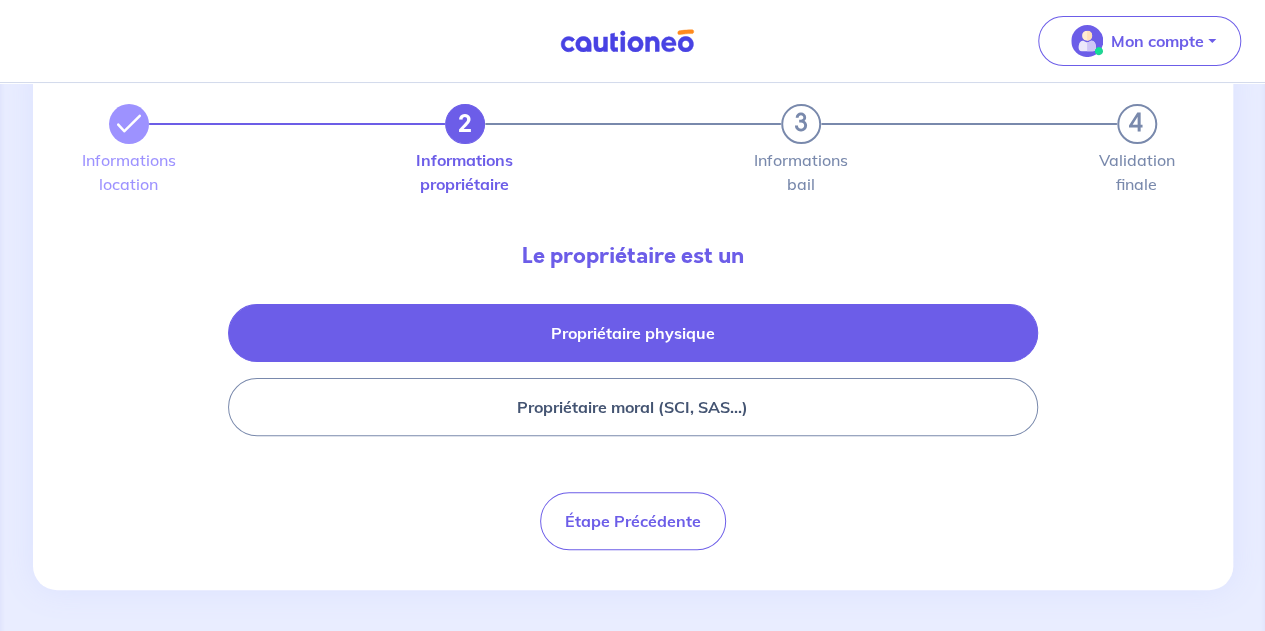 click on "Propriétaire physique" at bounding box center [633, 333] 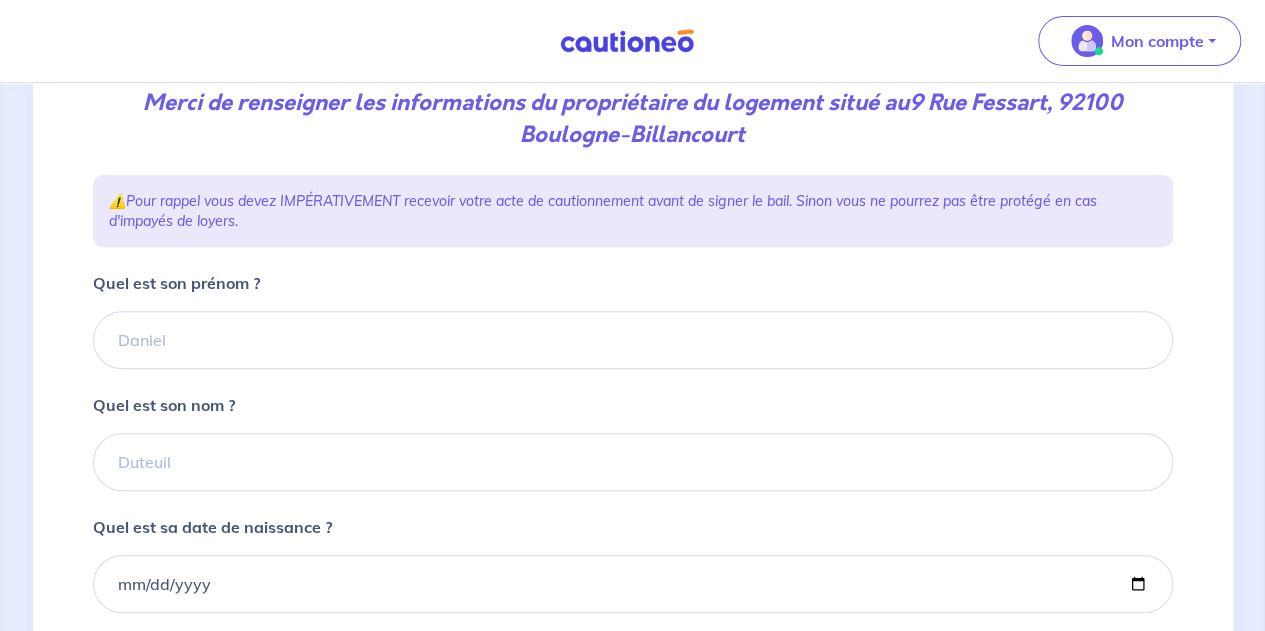 scroll, scrollTop: 284, scrollLeft: 0, axis: vertical 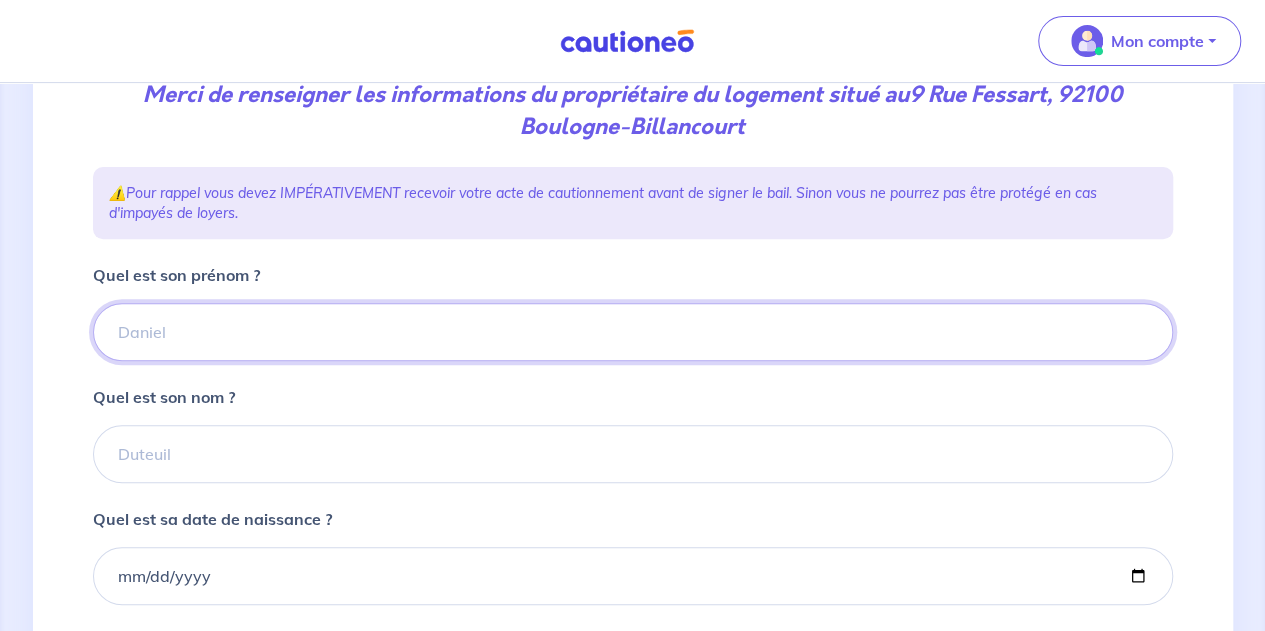 click on "Quel est son prénom ?" at bounding box center (633, 332) 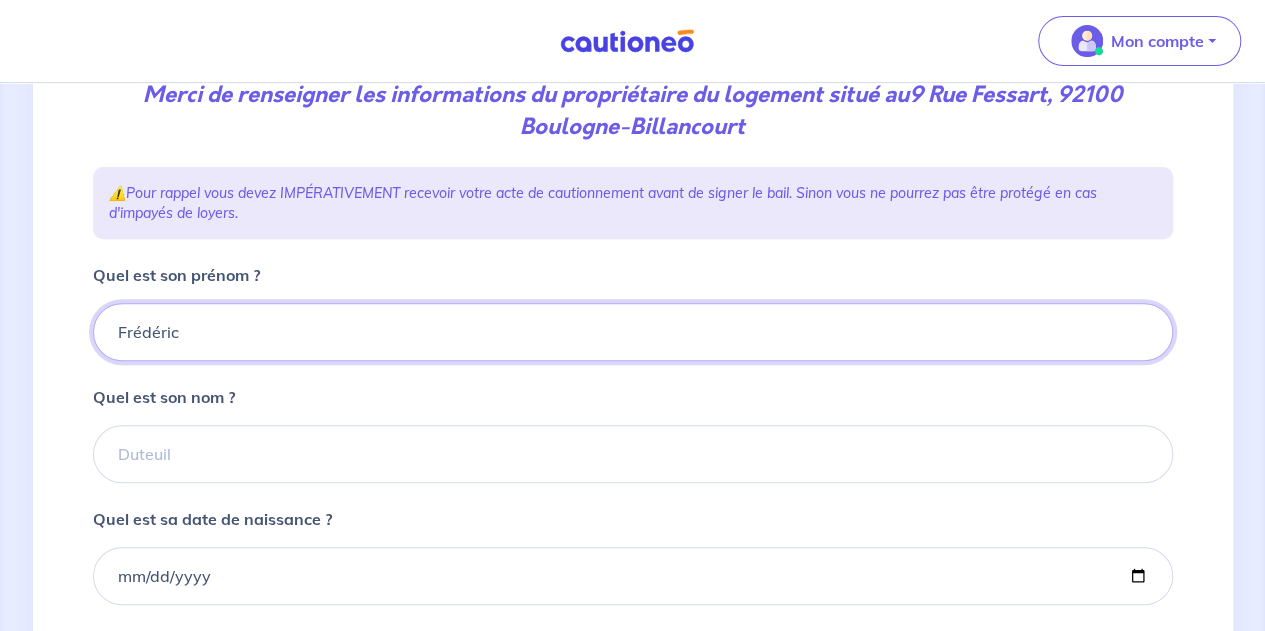 type on "Frédéric" 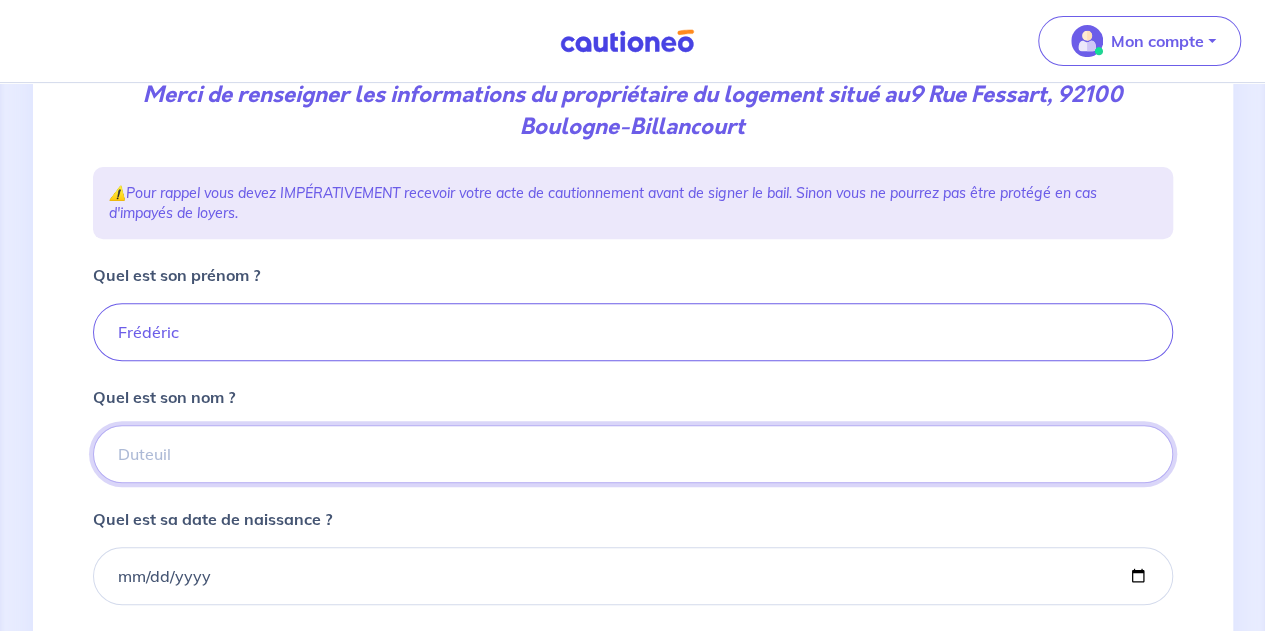 click on "Quel est son nom ?" at bounding box center (633, 454) 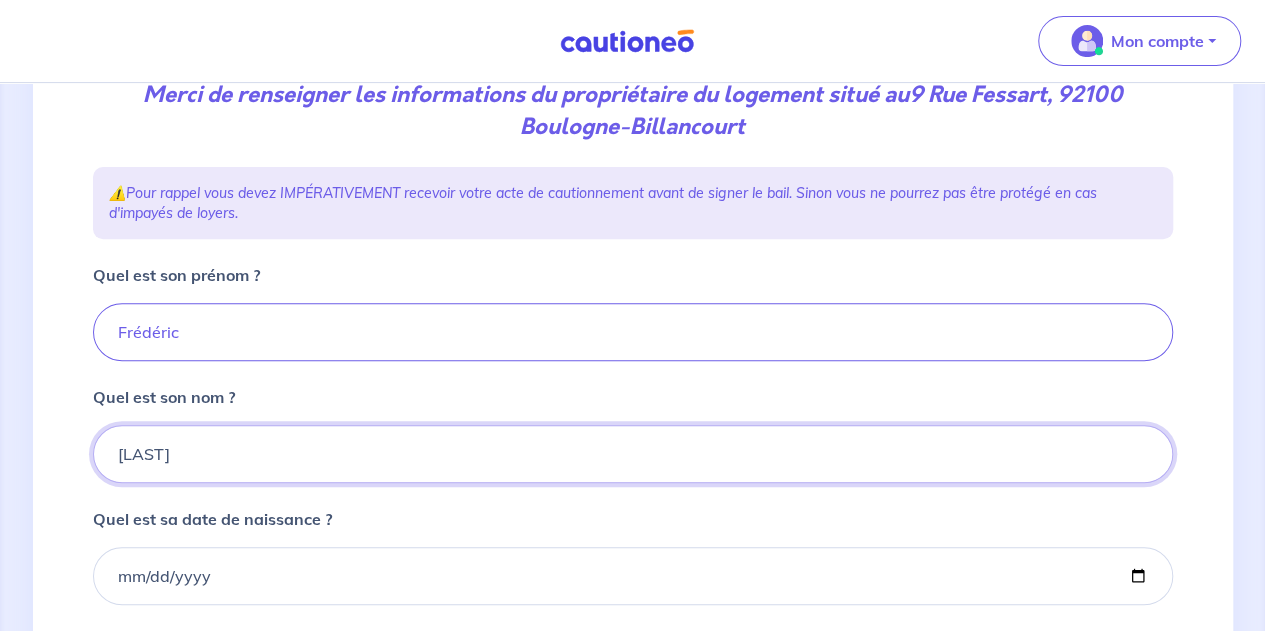 type on "[LAST]" 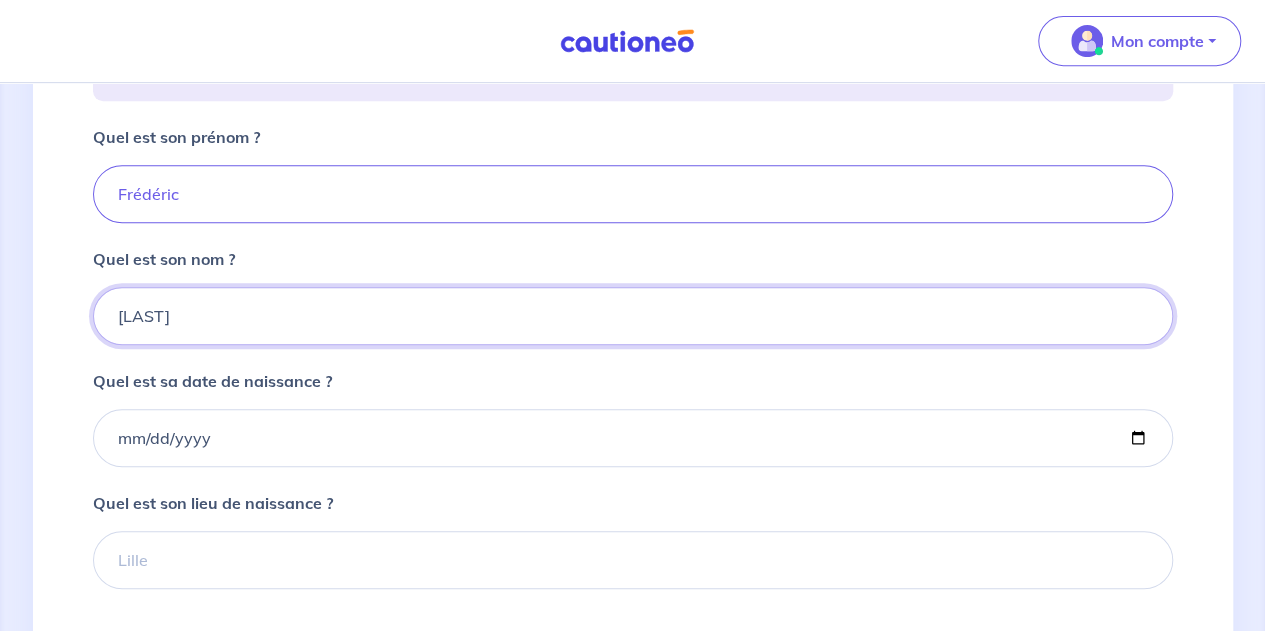 scroll, scrollTop: 452, scrollLeft: 0, axis: vertical 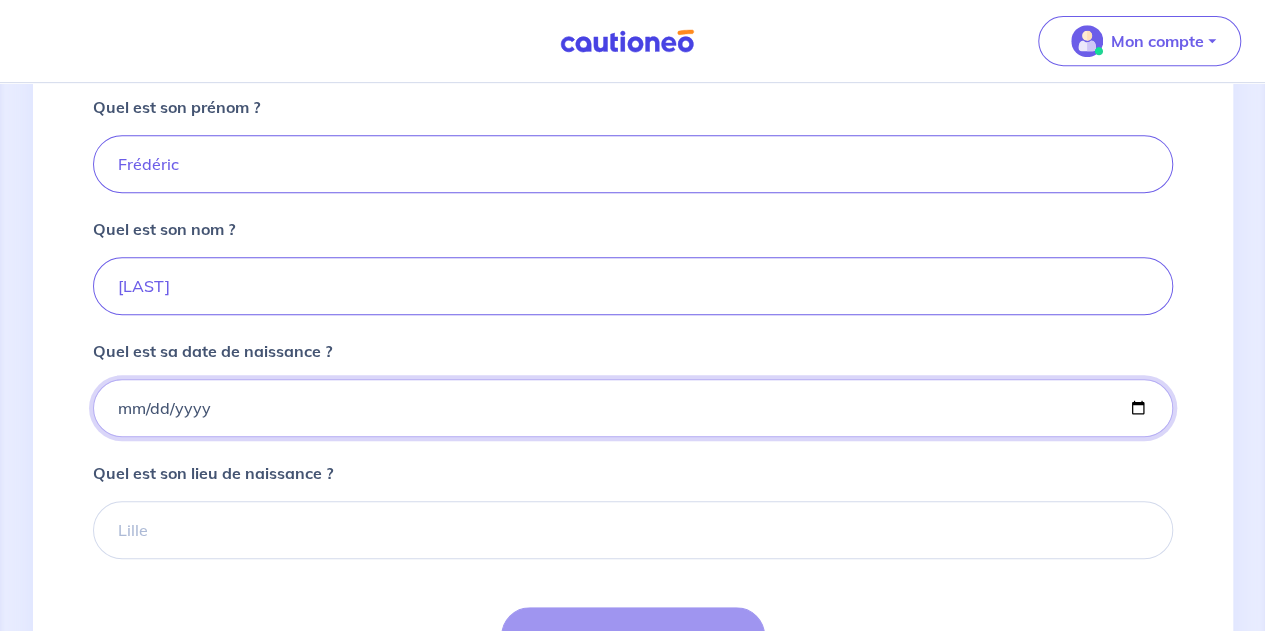 click on "Quel est sa date de naissance ?" at bounding box center [633, 408] 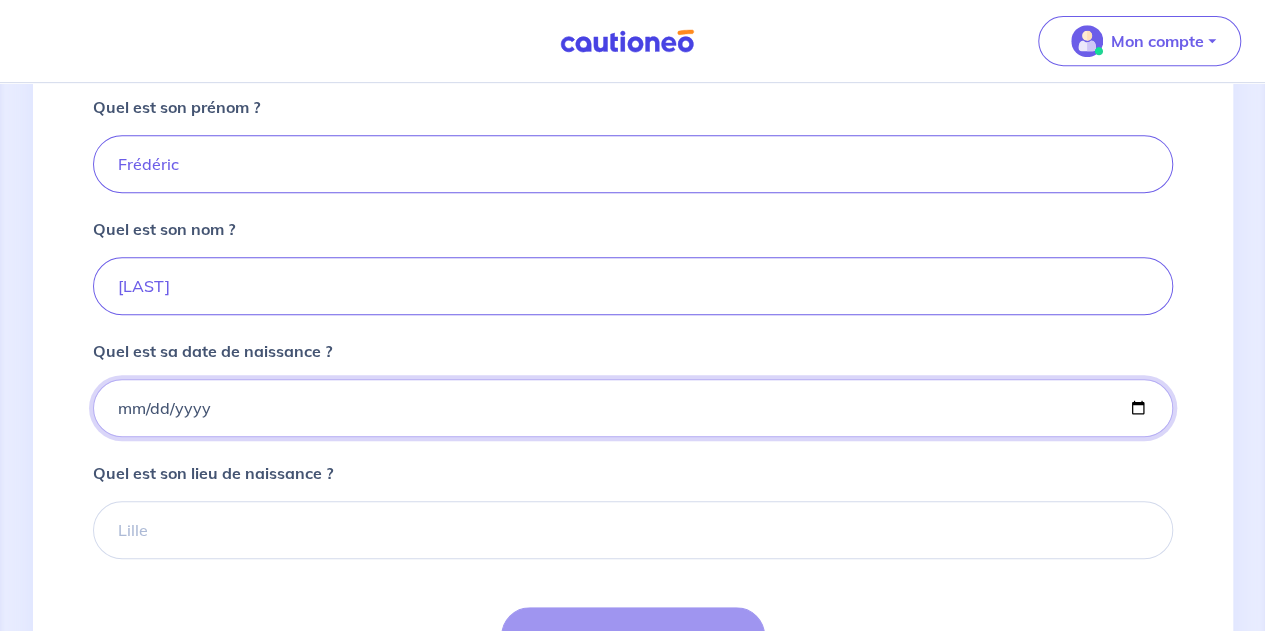 type on "[DATE]" 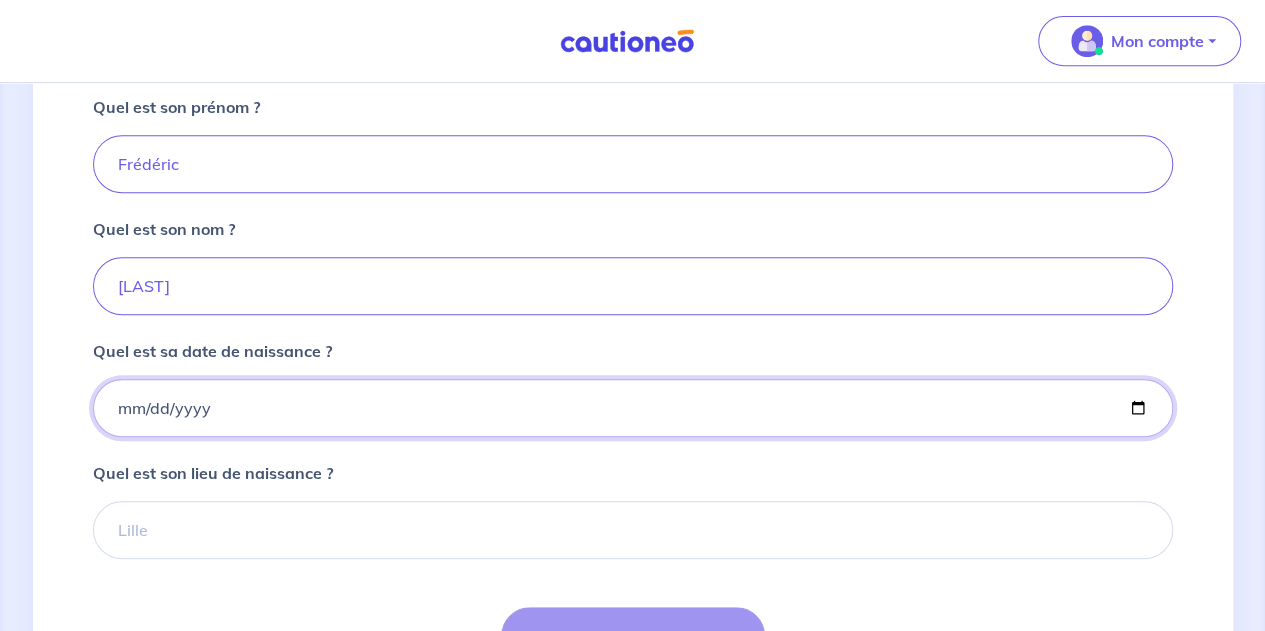 click on "Quel est sa date de naissance ?" at bounding box center [633, 408] 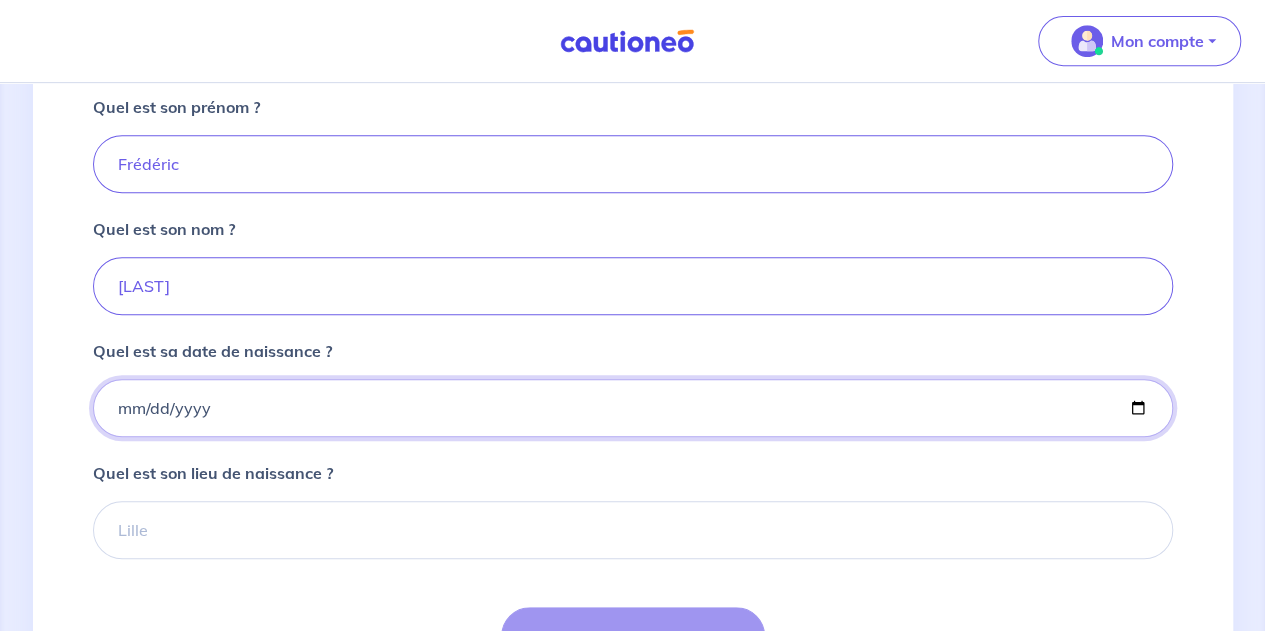 type on "[DATE]" 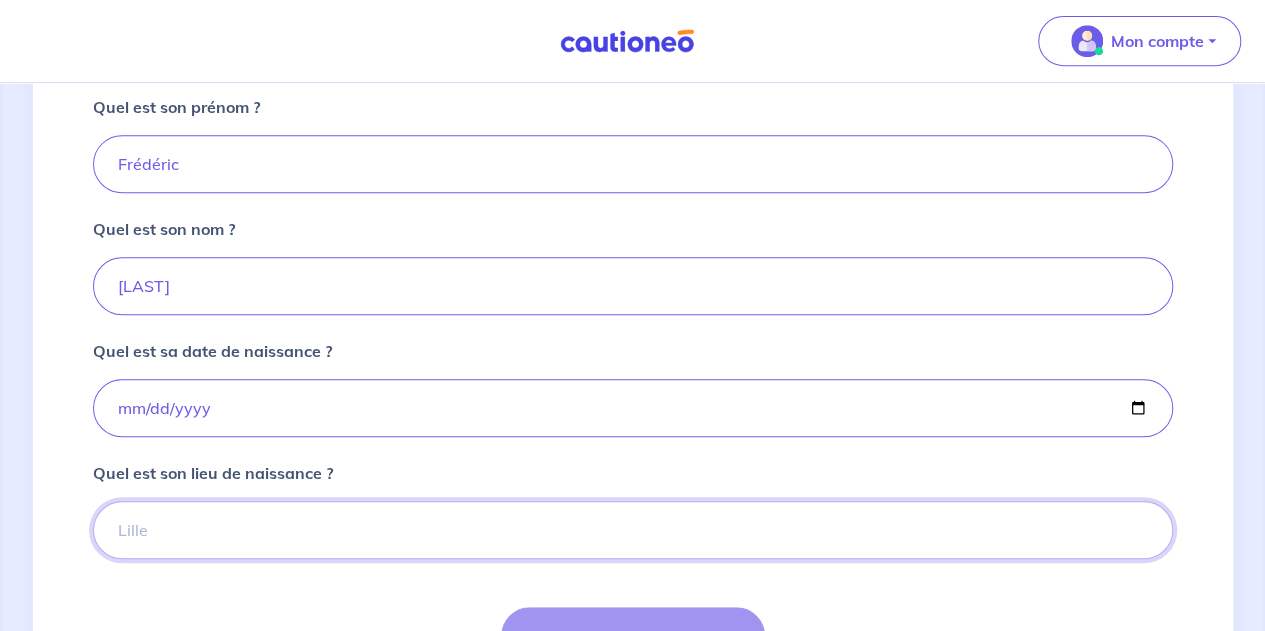 click on "Quel est son lieu de naissance ?" at bounding box center (633, 530) 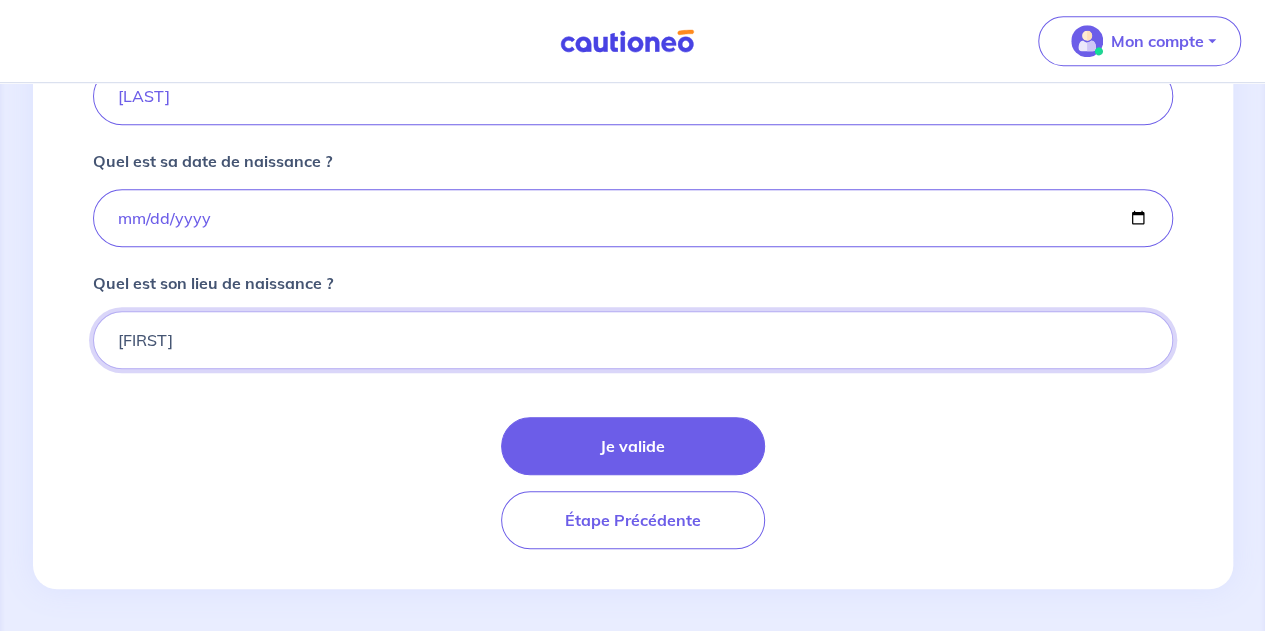 type on "[FIRST]" 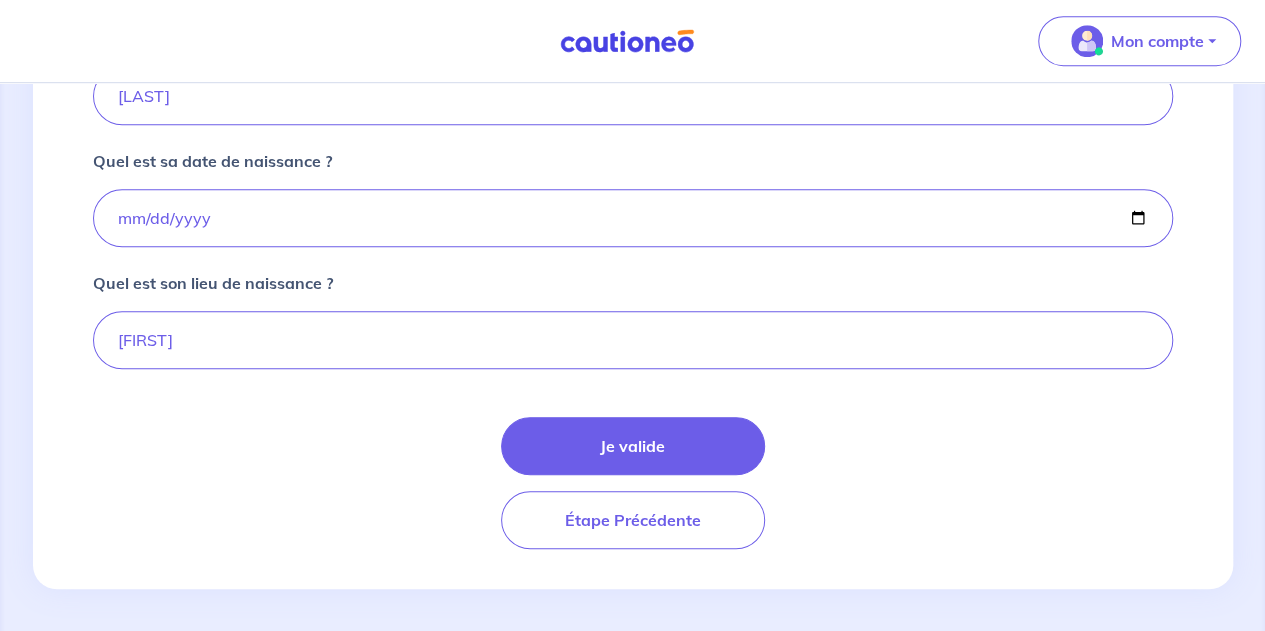 click on "Je valide Étape Précédente" at bounding box center (633, 483) 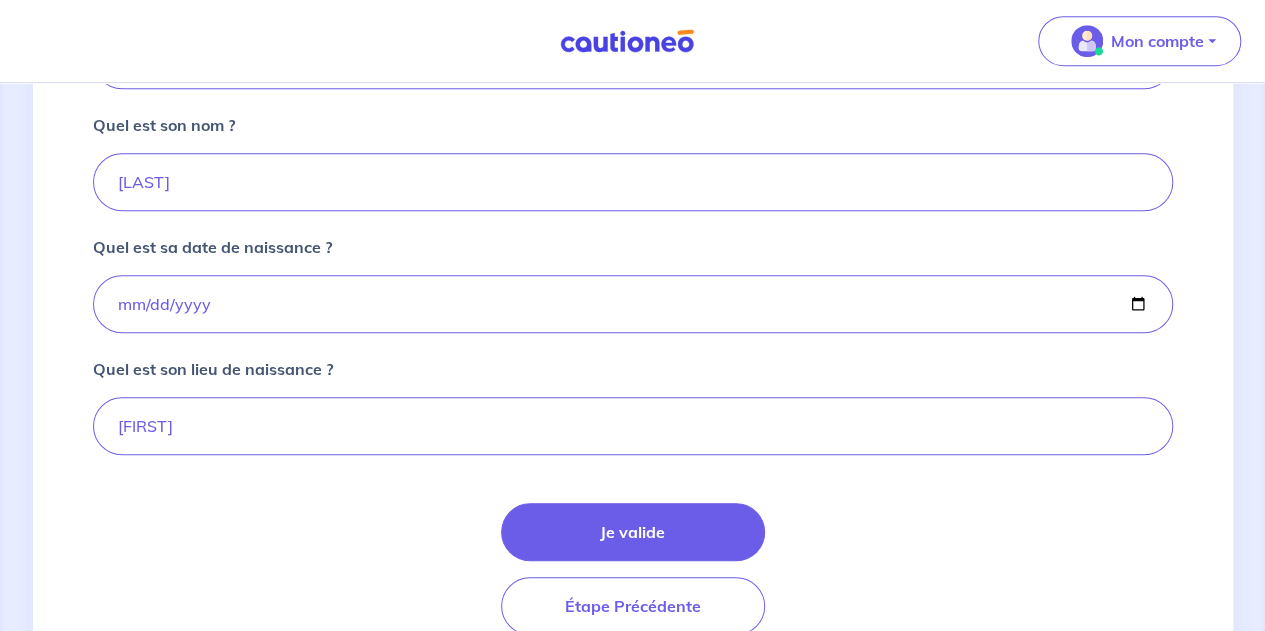 scroll, scrollTop: 558, scrollLeft: 0, axis: vertical 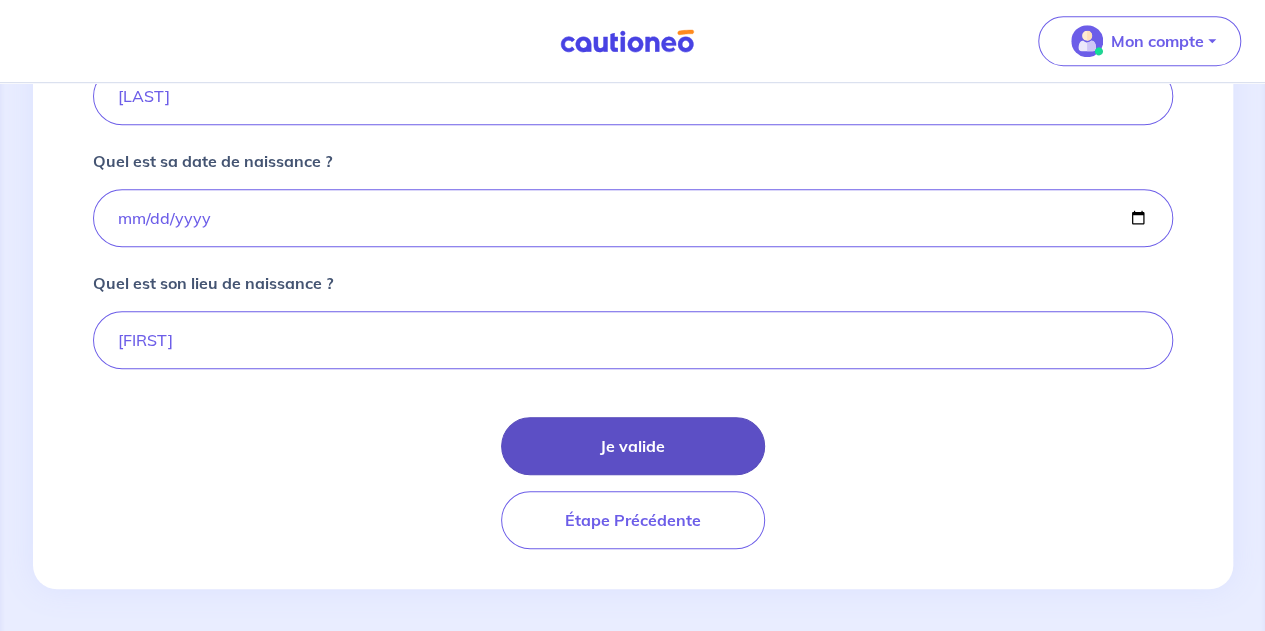 click on "Je valide" at bounding box center [633, 446] 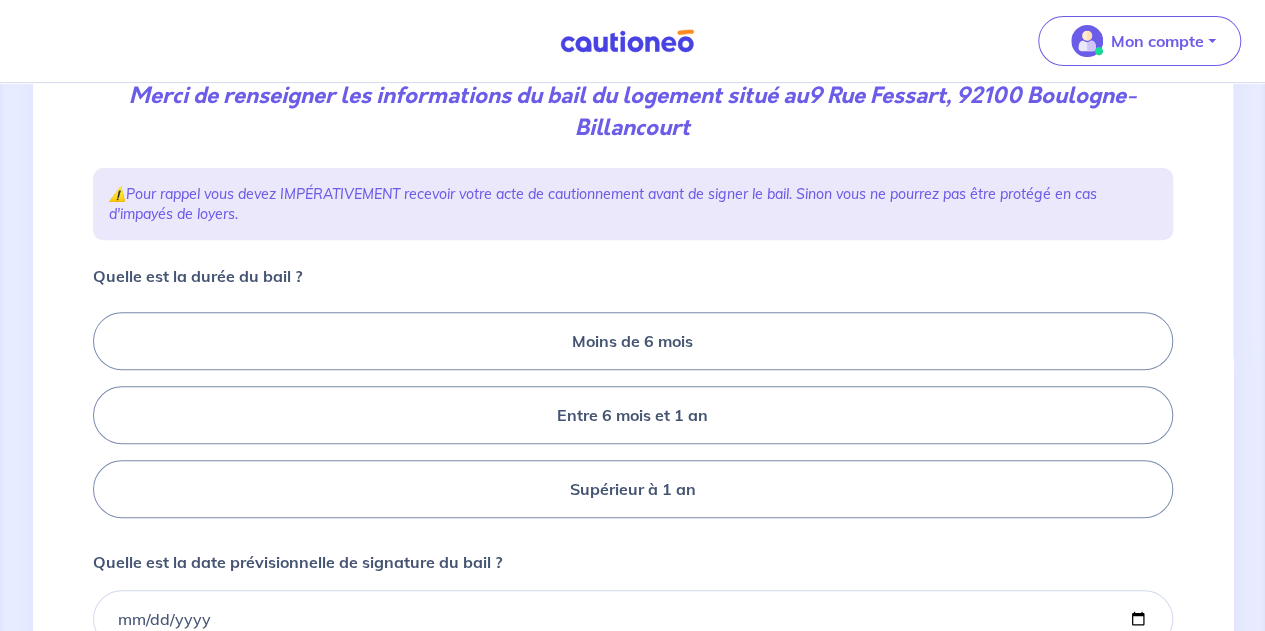 scroll, scrollTop: 284, scrollLeft: 0, axis: vertical 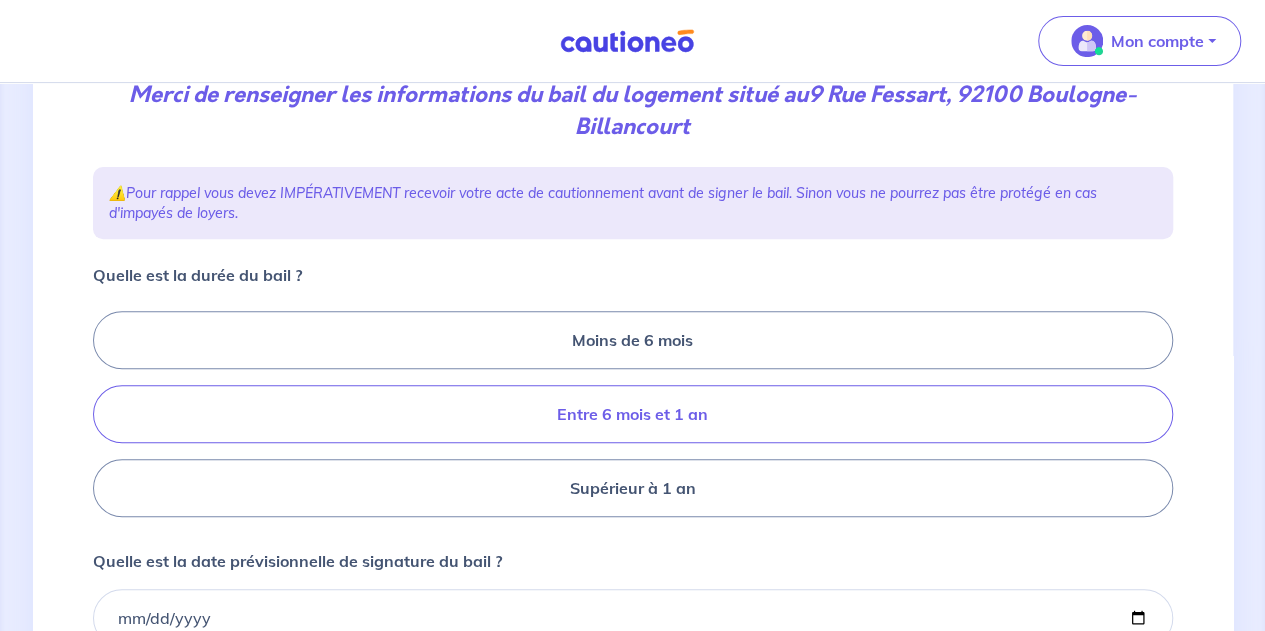 click on "Entre 6 mois et 1 an" at bounding box center [633, 414] 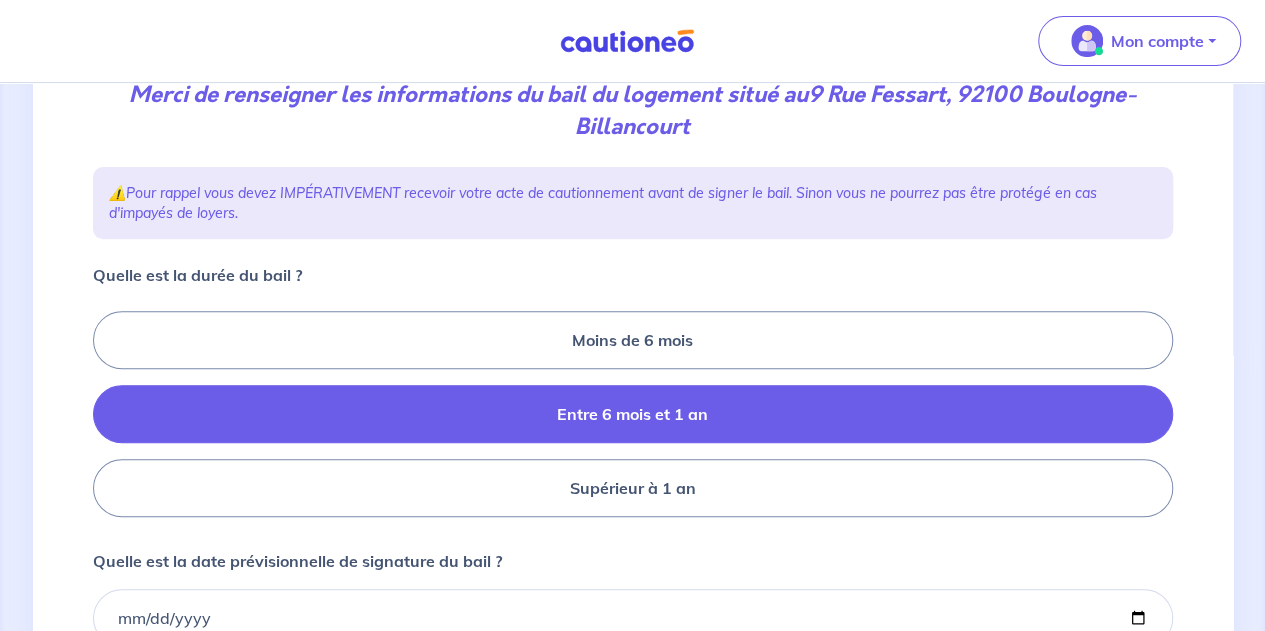 radio on "true" 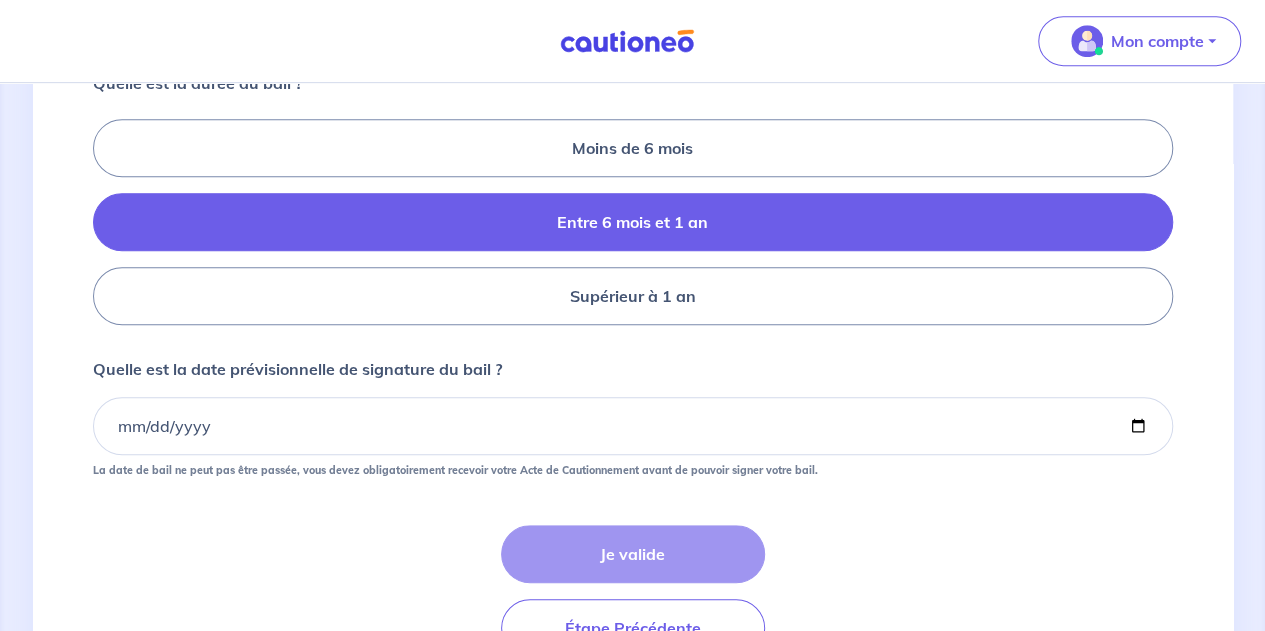 scroll, scrollTop: 480, scrollLeft: 0, axis: vertical 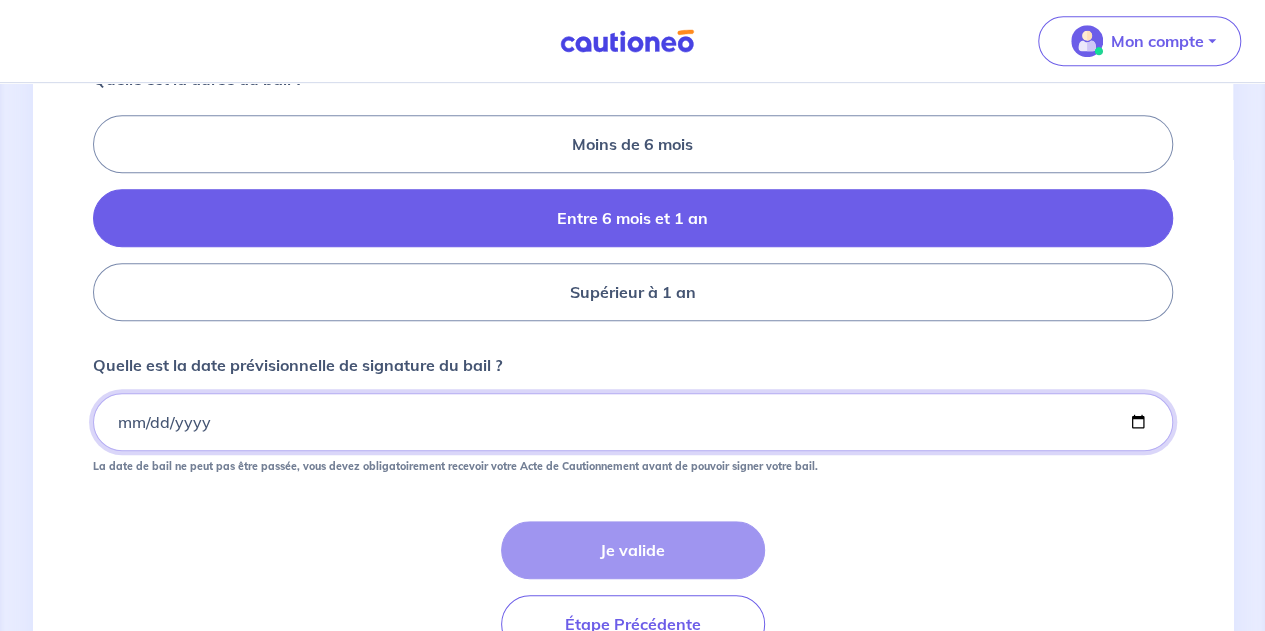 click on "Quelle est la date prévisionnelle de signature du bail ?" at bounding box center [633, 422] 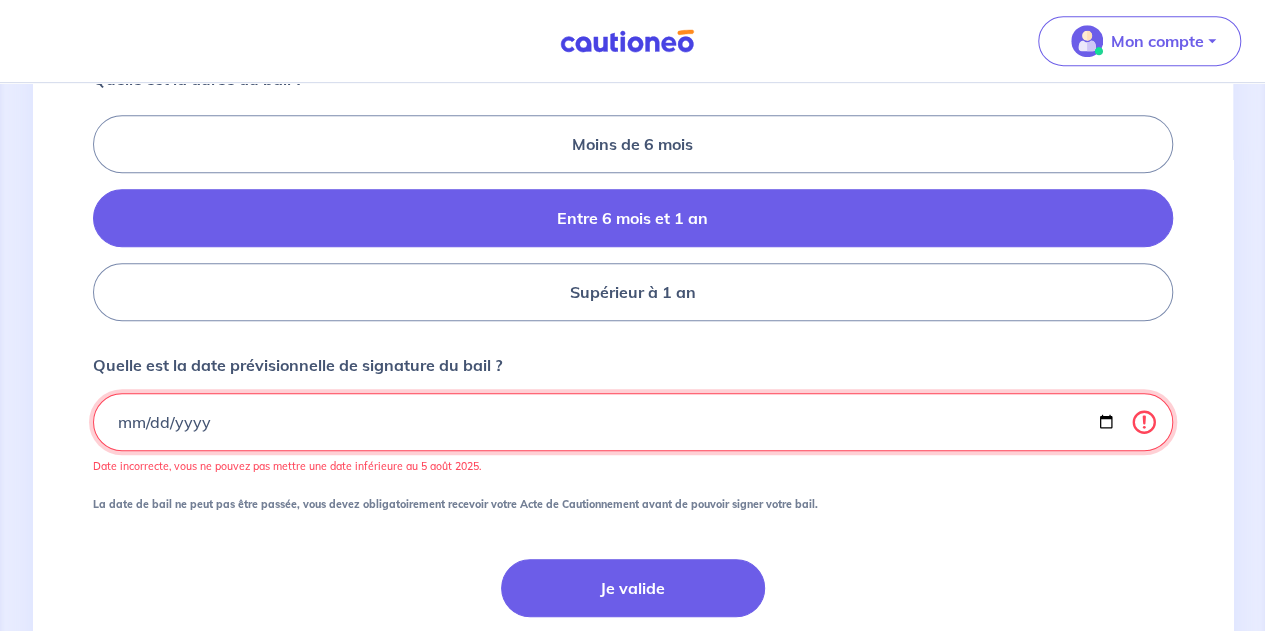 type on "[DATE]" 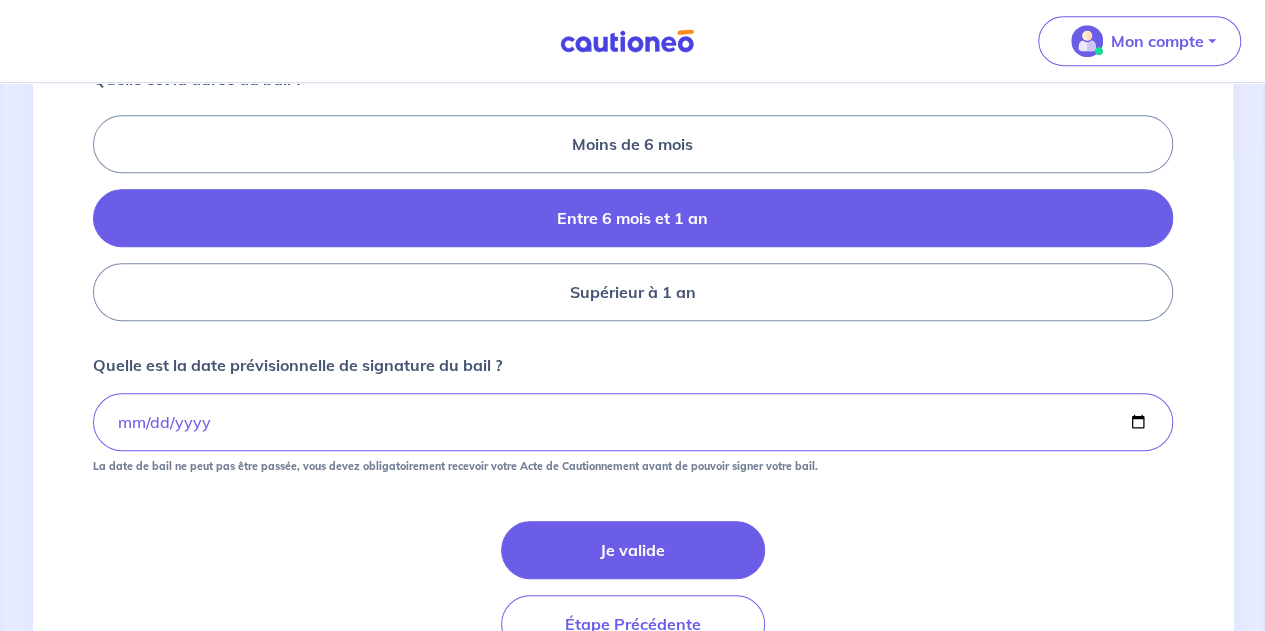 click on "Je valide Étape Précédente" at bounding box center (633, 587) 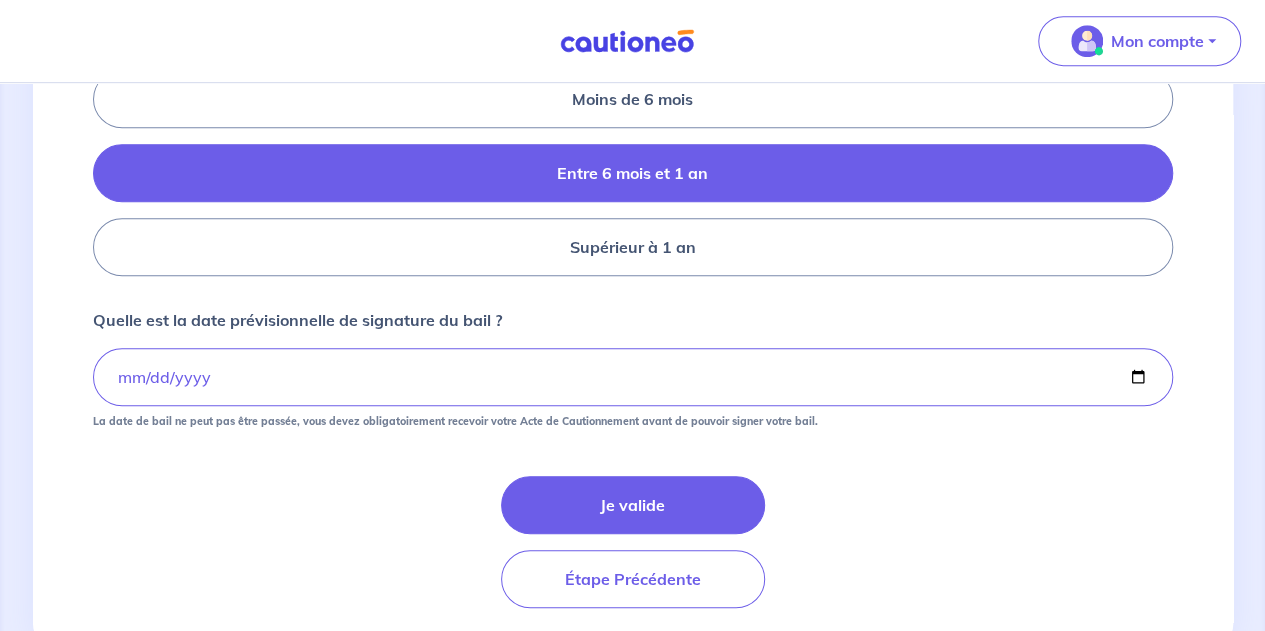 scroll, scrollTop: 536, scrollLeft: 0, axis: vertical 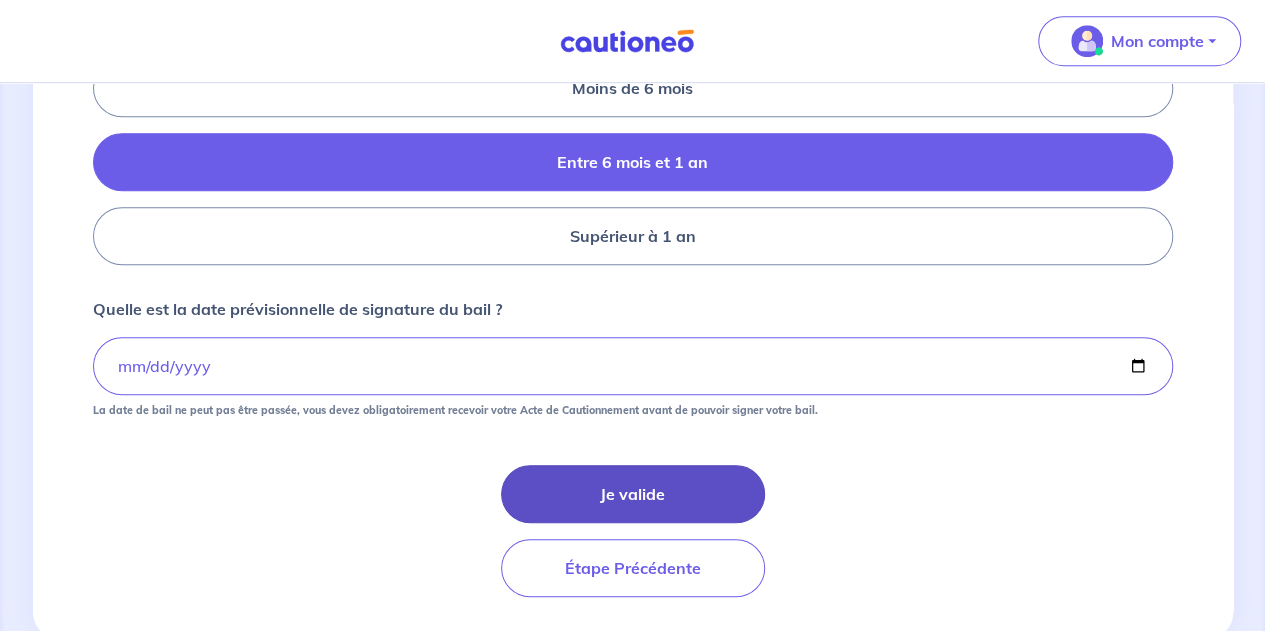 click on "Je valide" at bounding box center (633, 494) 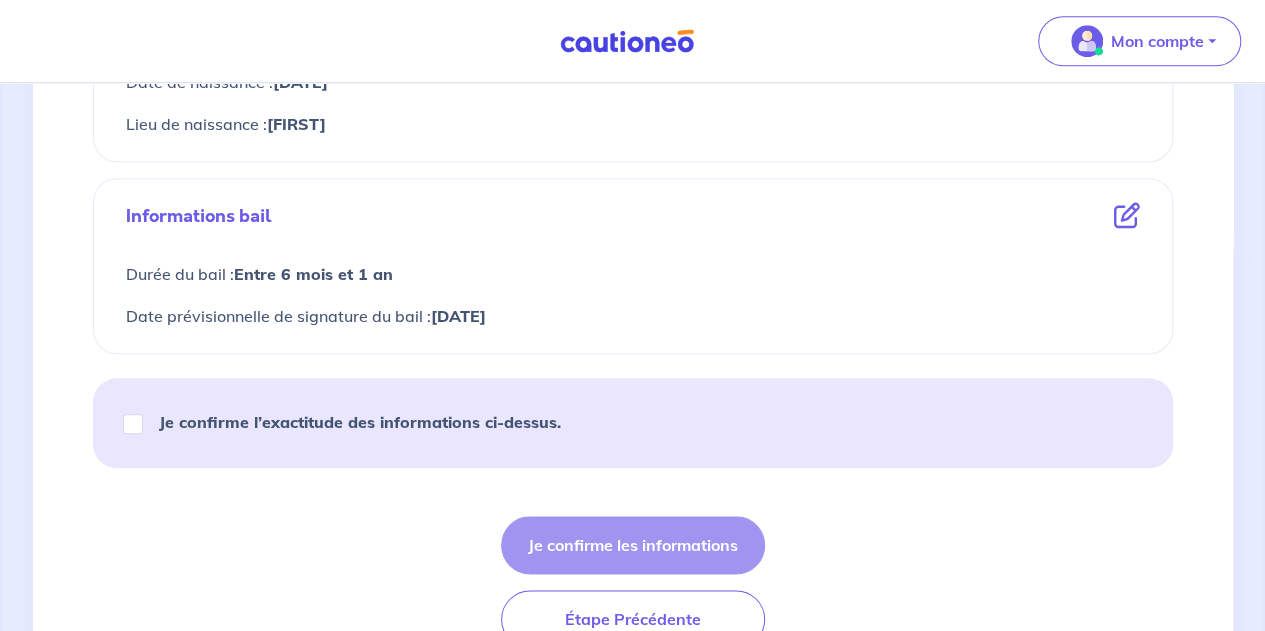 scroll, scrollTop: 903, scrollLeft: 0, axis: vertical 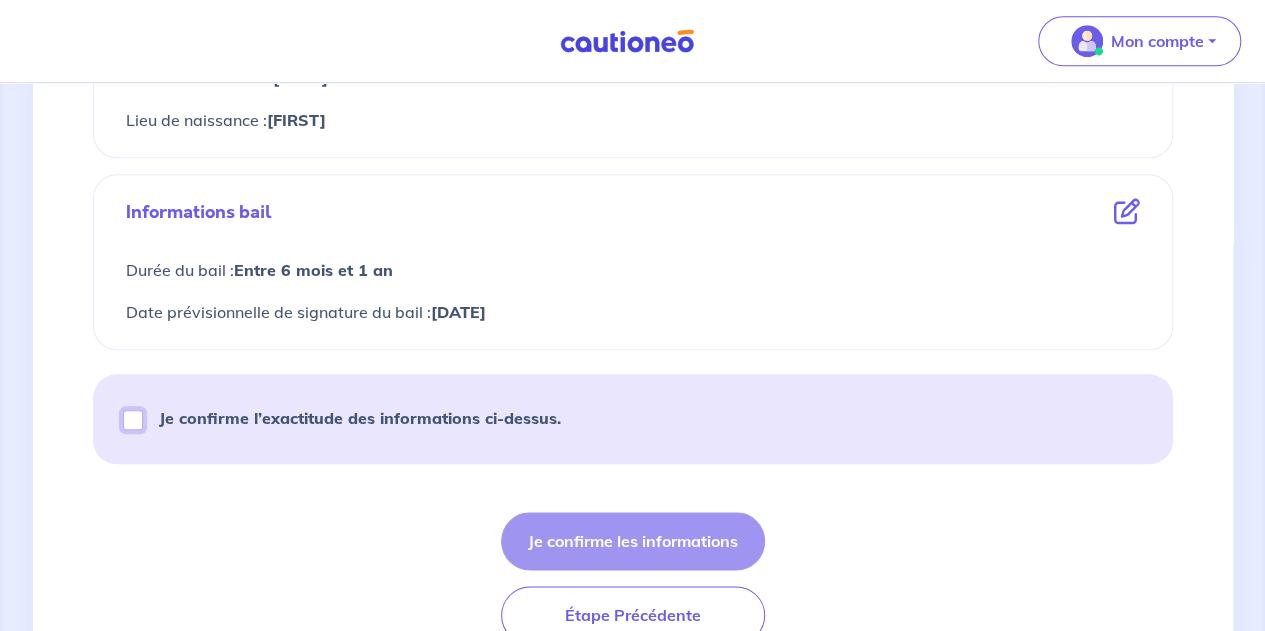 click on "Je confirme l’exactitude des informations ci-dessus." at bounding box center [133, 420] 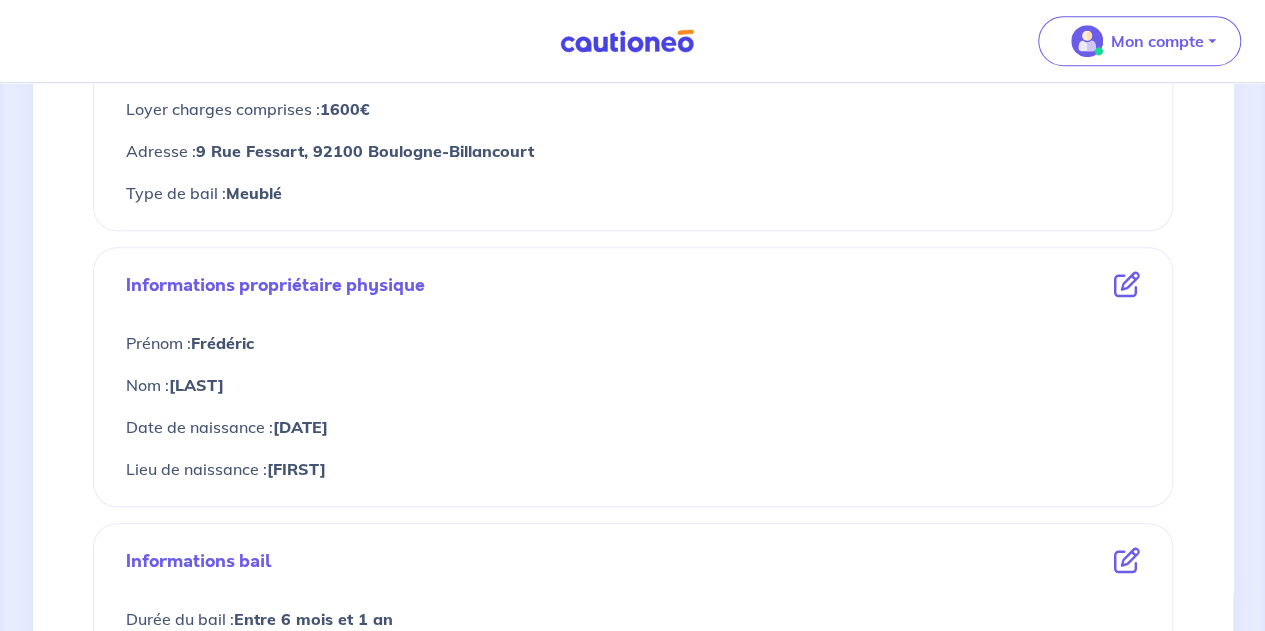 scroll, scrollTop: 999, scrollLeft: 0, axis: vertical 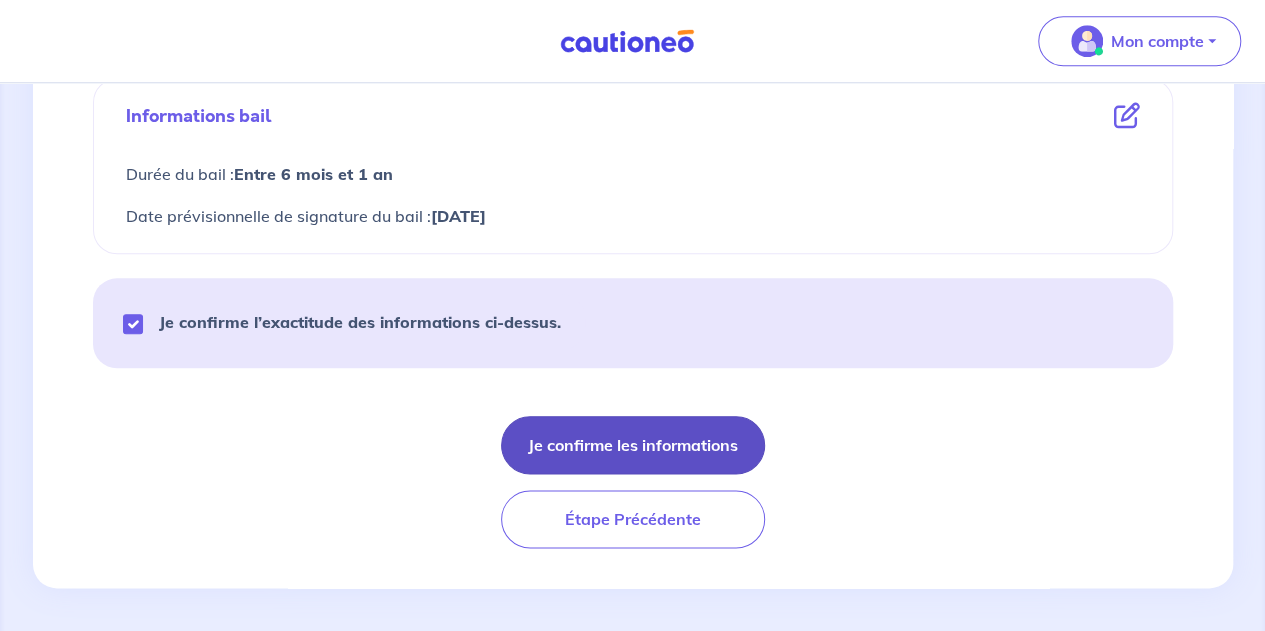 click on "Je confirme les informations" at bounding box center (633, 445) 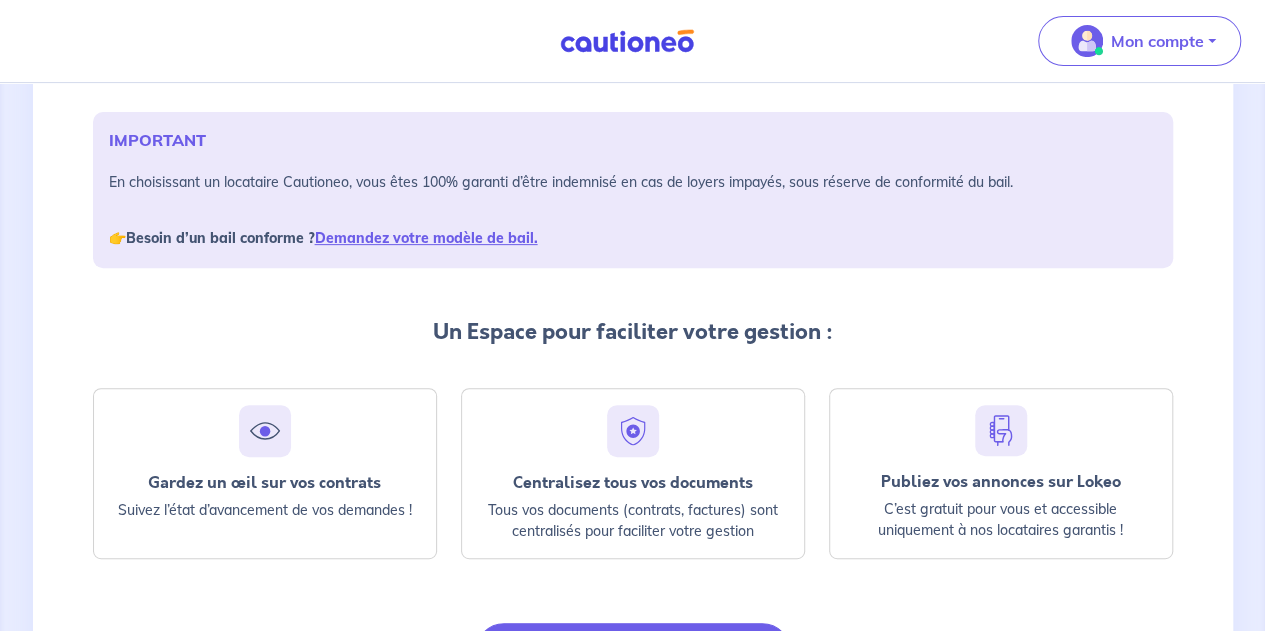 scroll, scrollTop: 406, scrollLeft: 0, axis: vertical 